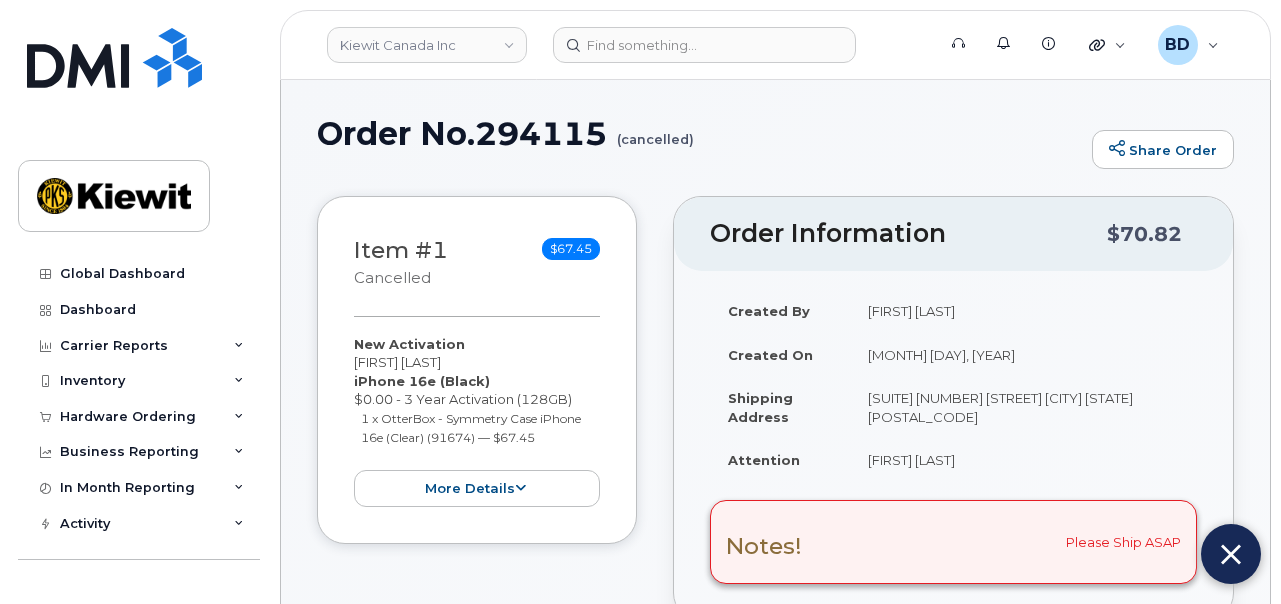 scroll, scrollTop: 0, scrollLeft: 0, axis: both 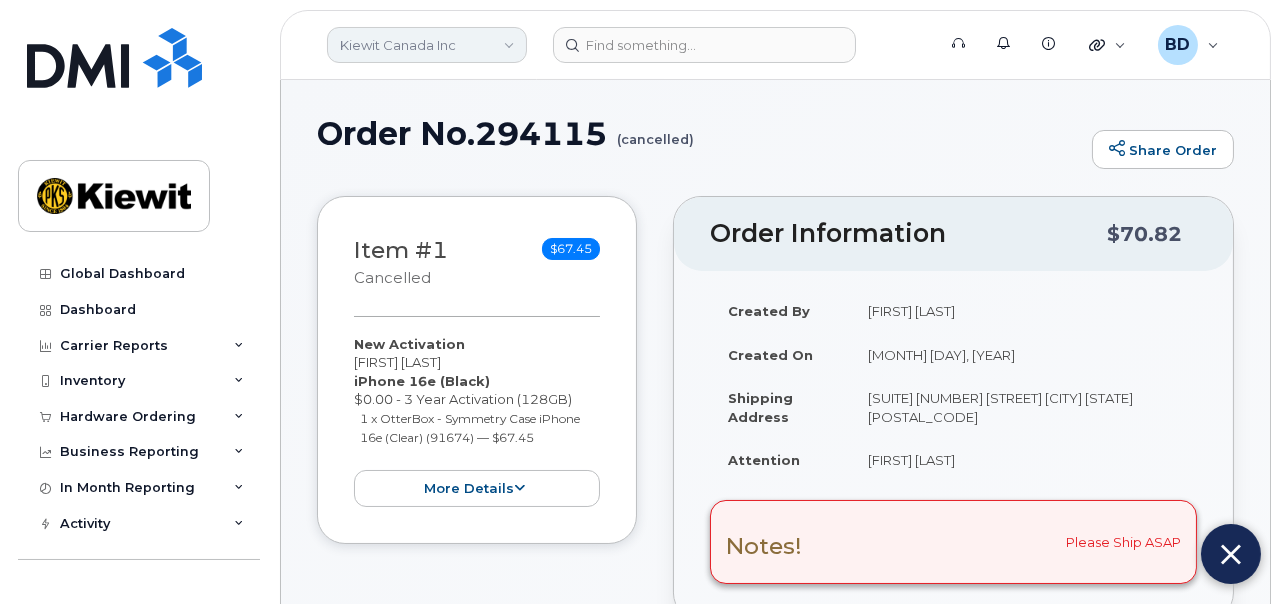 click on "Kiewit Canada Inc" at bounding box center [427, 45] 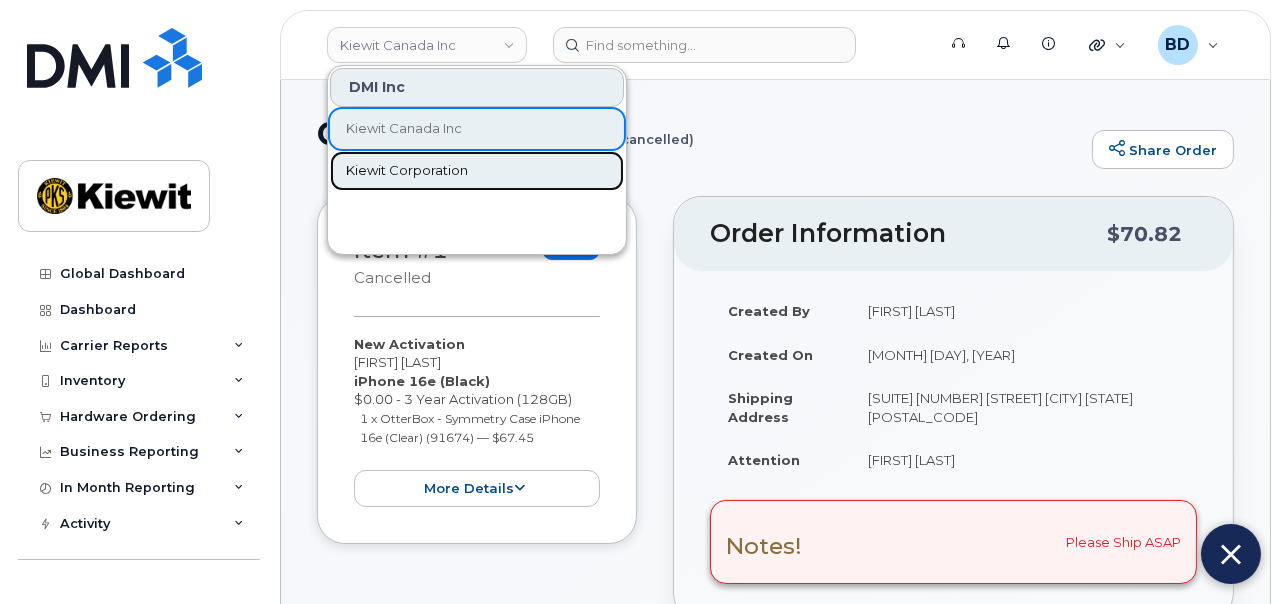 click on "Kiewit Corporation" at bounding box center [407, 171] 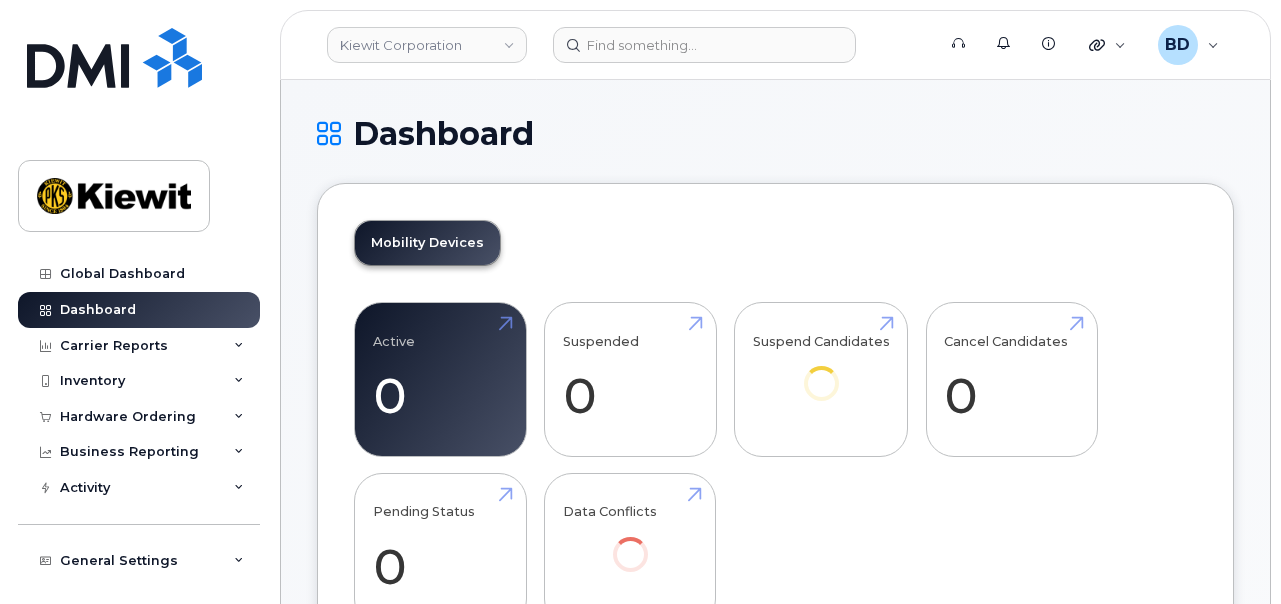 scroll, scrollTop: 0, scrollLeft: 0, axis: both 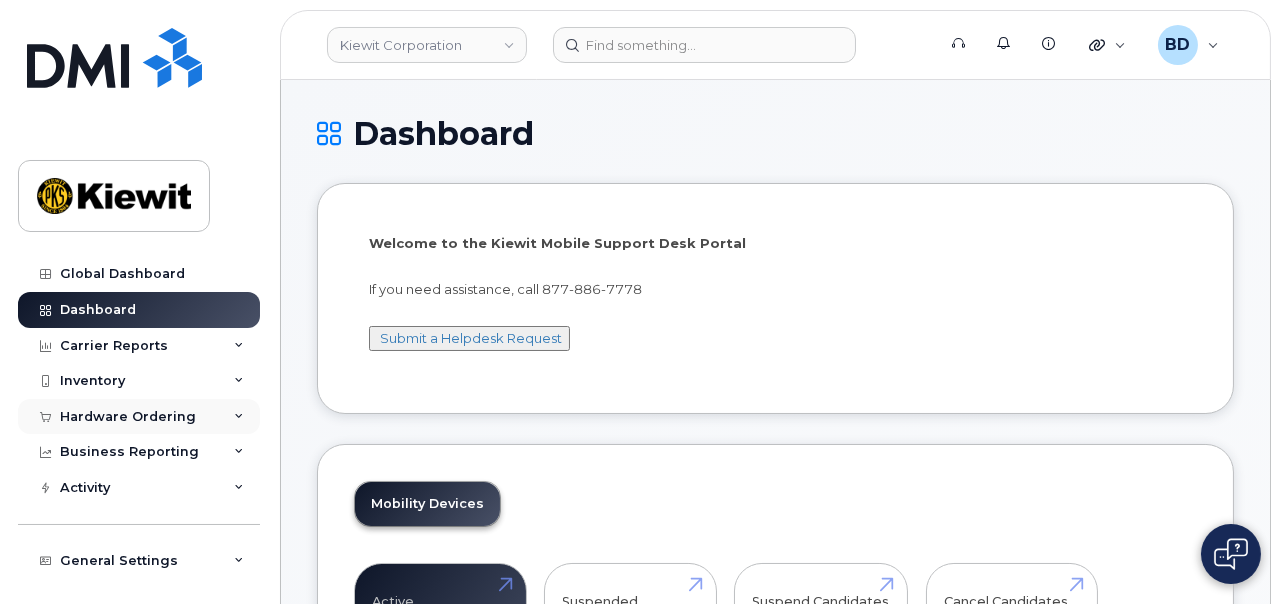 click on "Hardware Ordering" at bounding box center [128, 417] 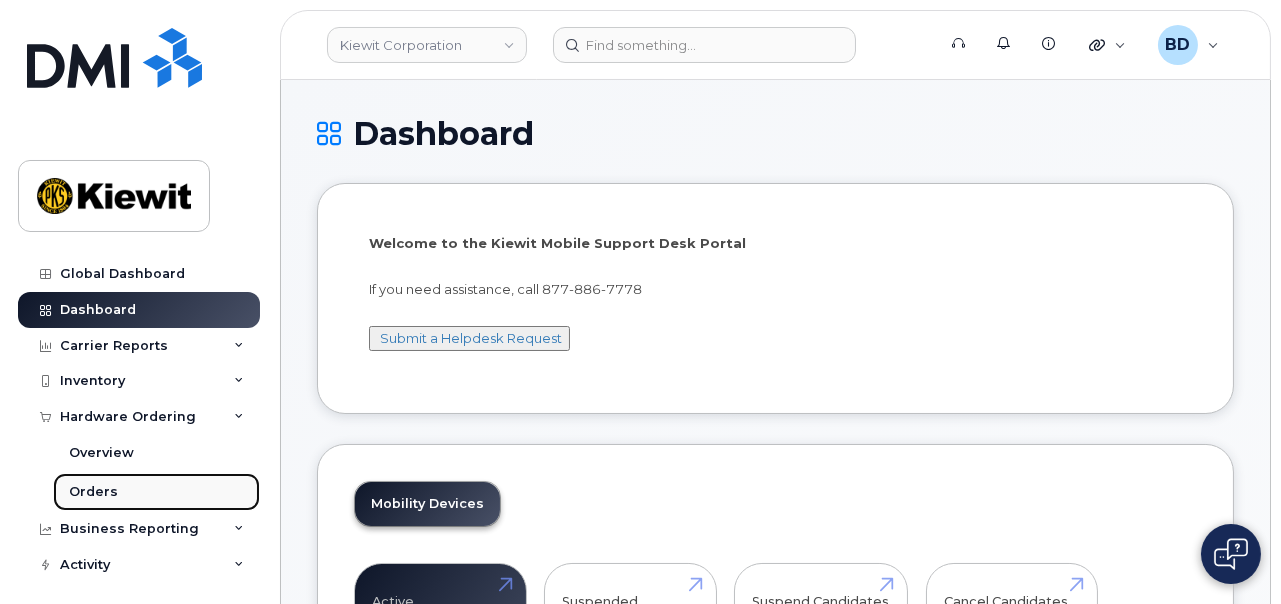 click on "Orders" at bounding box center (93, 492) 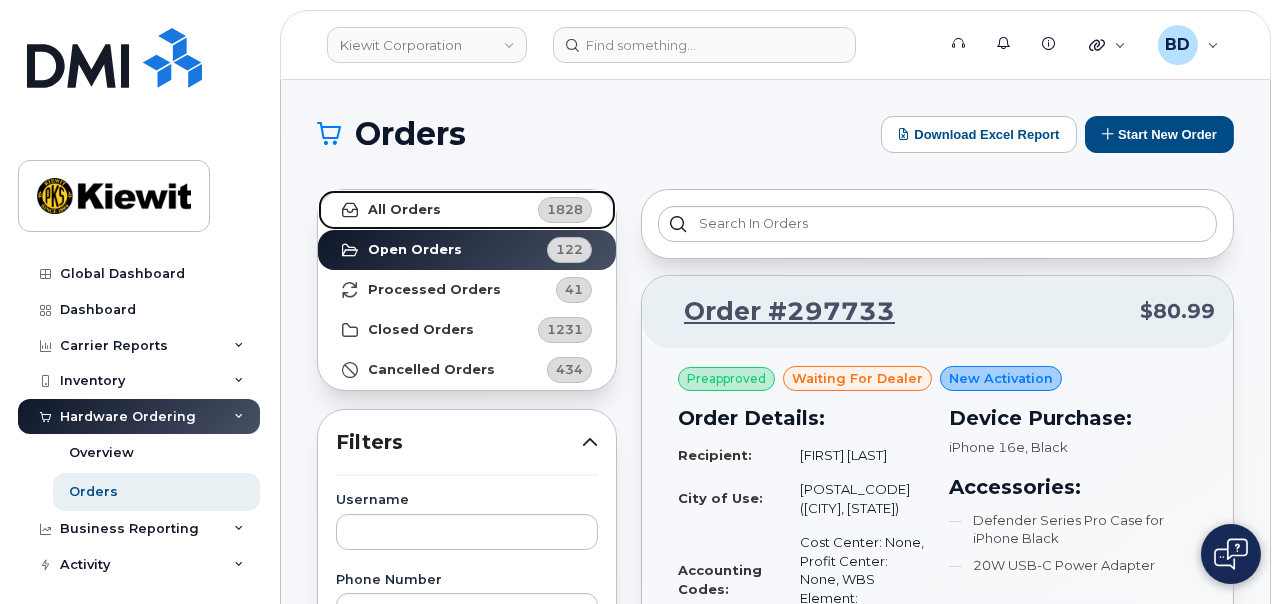 click on "All Orders 1828" at bounding box center [467, 210] 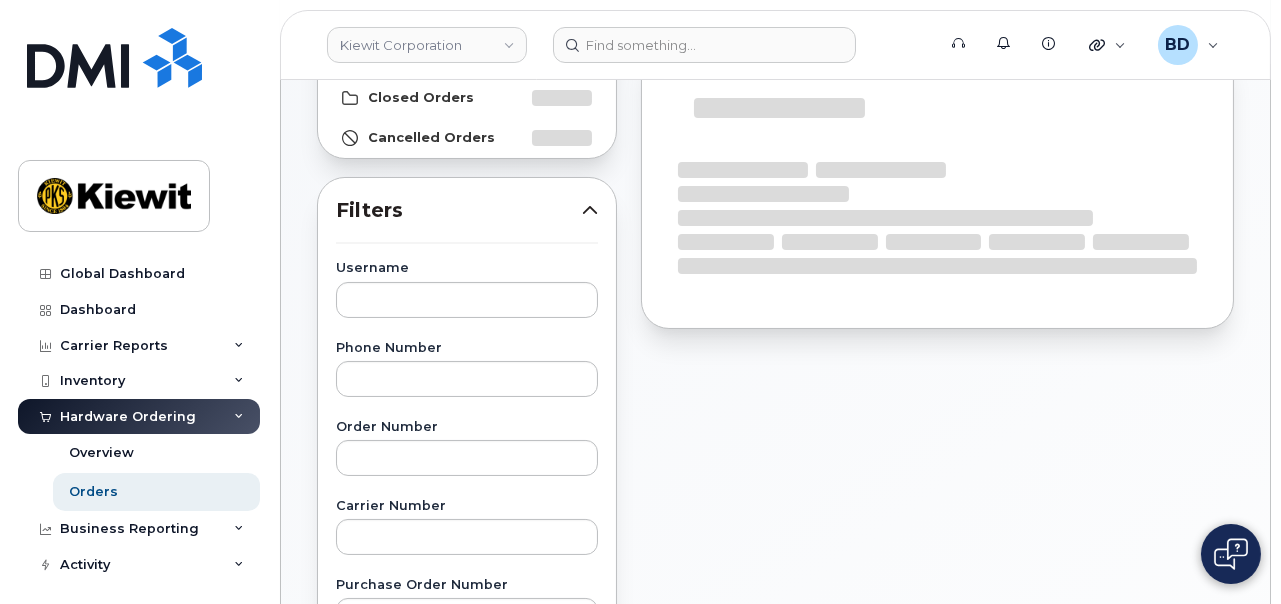 scroll, scrollTop: 375, scrollLeft: 0, axis: vertical 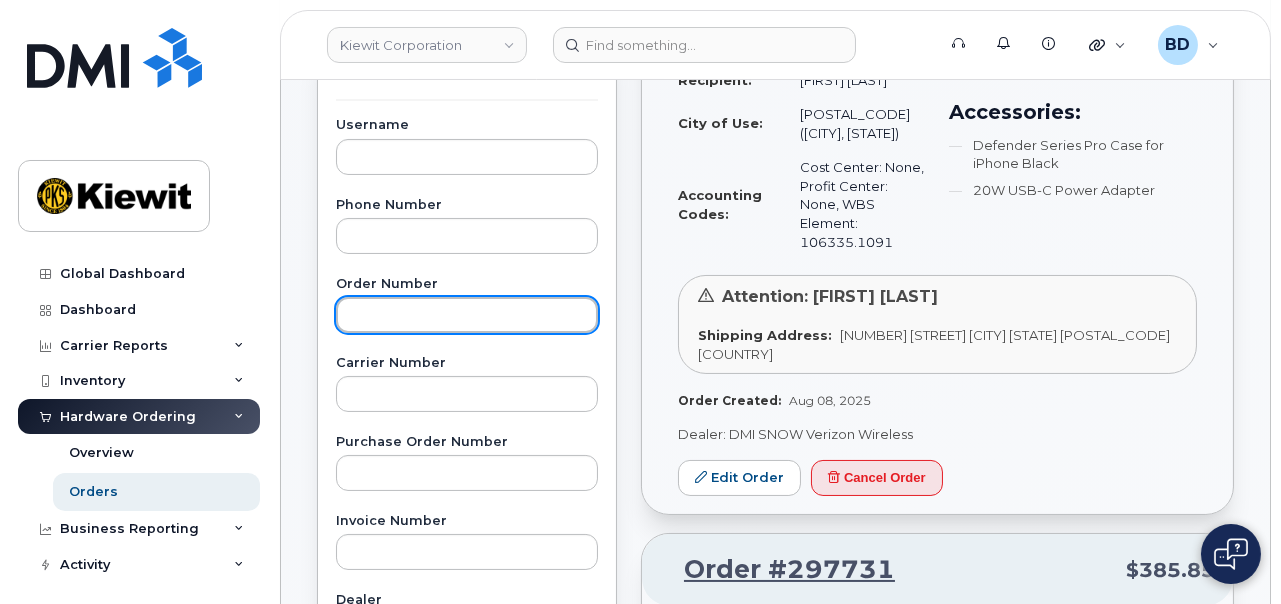 click at bounding box center [467, 315] 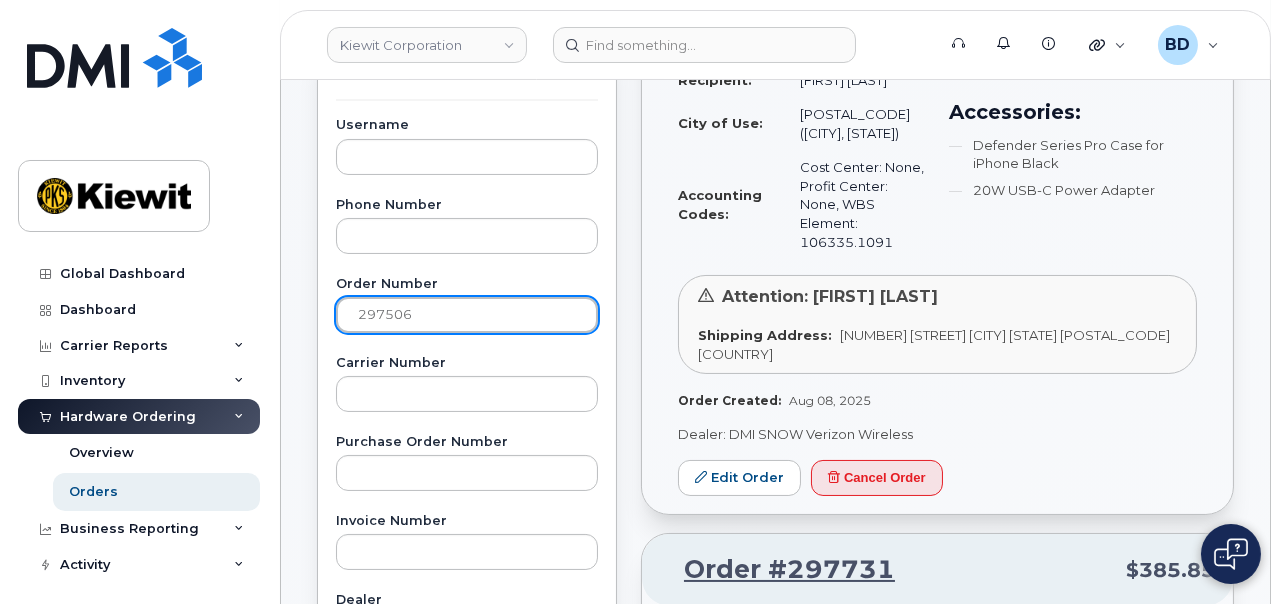 click on "Apply Filter" at bounding box center [467, 1132] 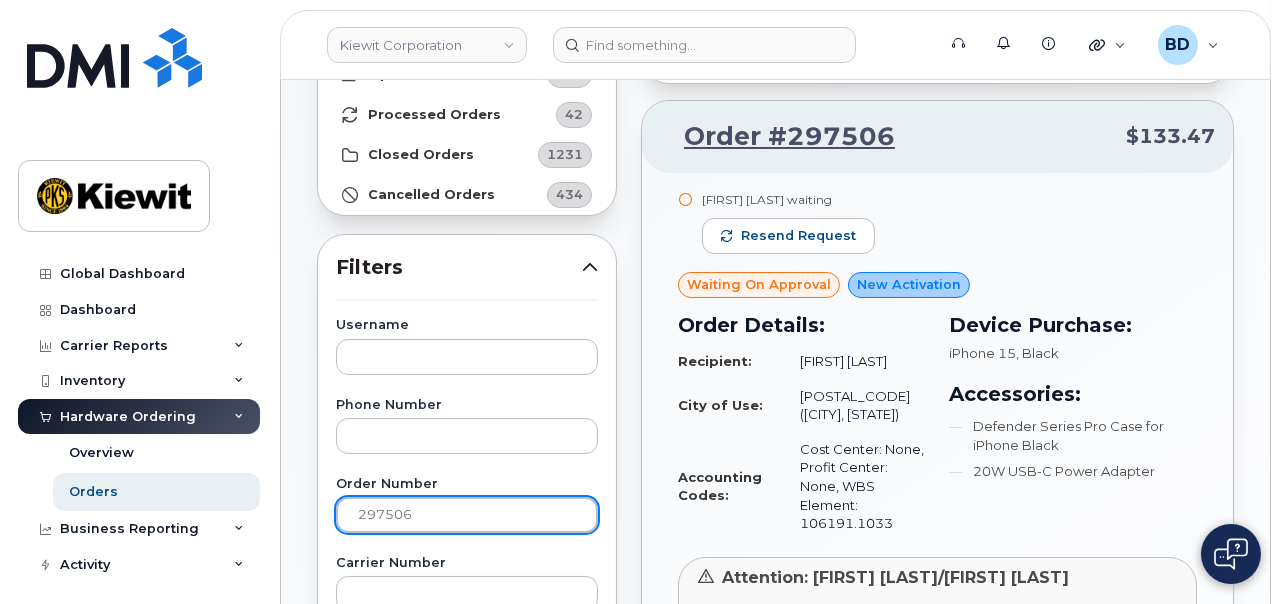 scroll, scrollTop: 125, scrollLeft: 0, axis: vertical 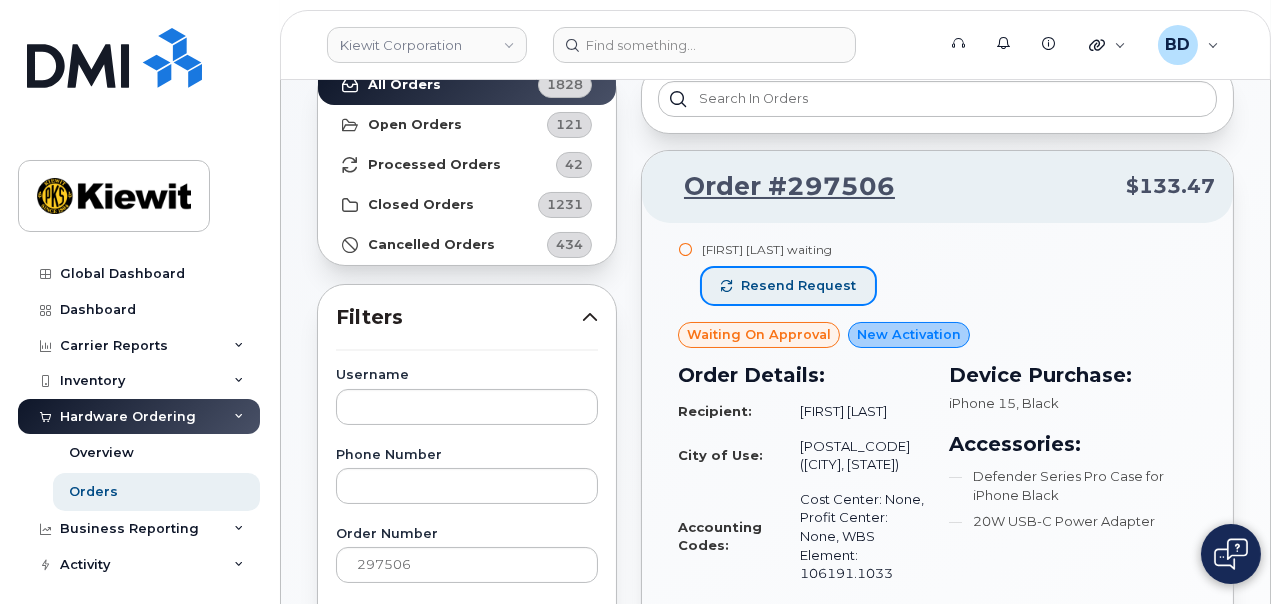 click on "Resend request" 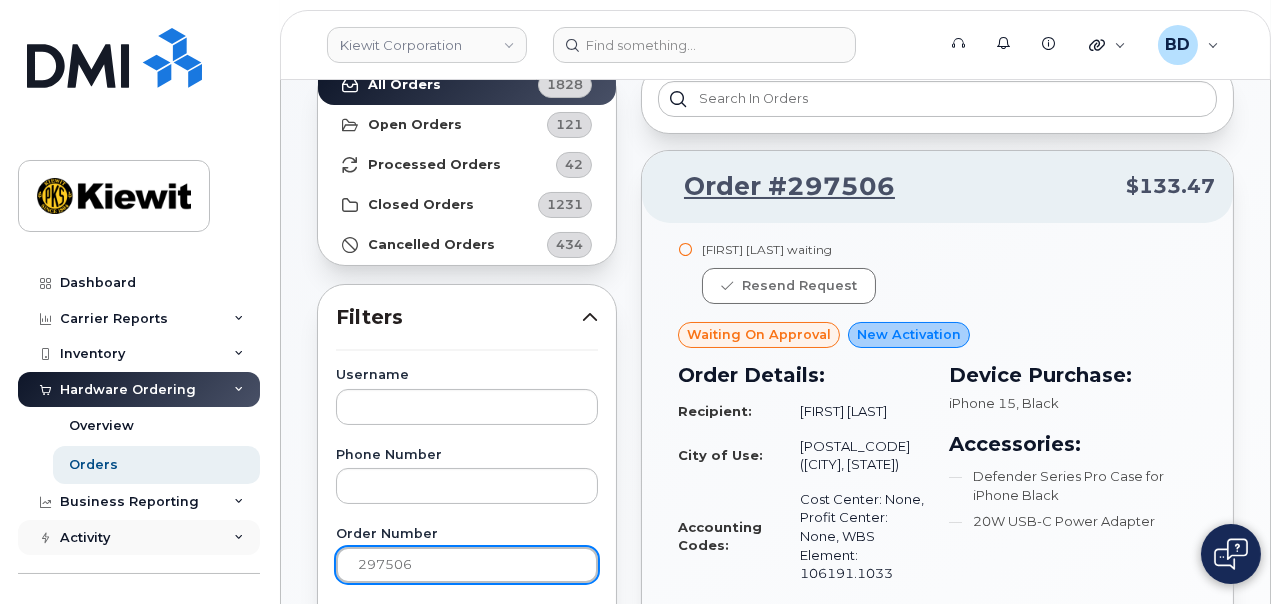 scroll, scrollTop: 70, scrollLeft: 0, axis: vertical 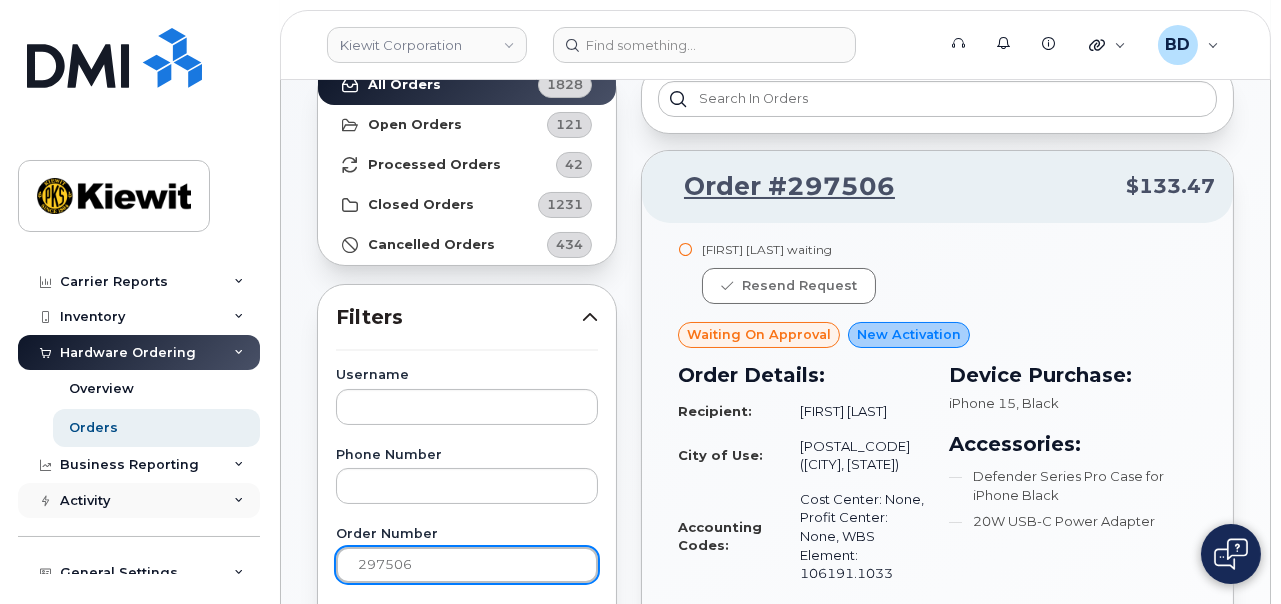 drag, startPoint x: 412, startPoint y: 563, endPoint x: 157, endPoint y: 564, distance: 255.00197 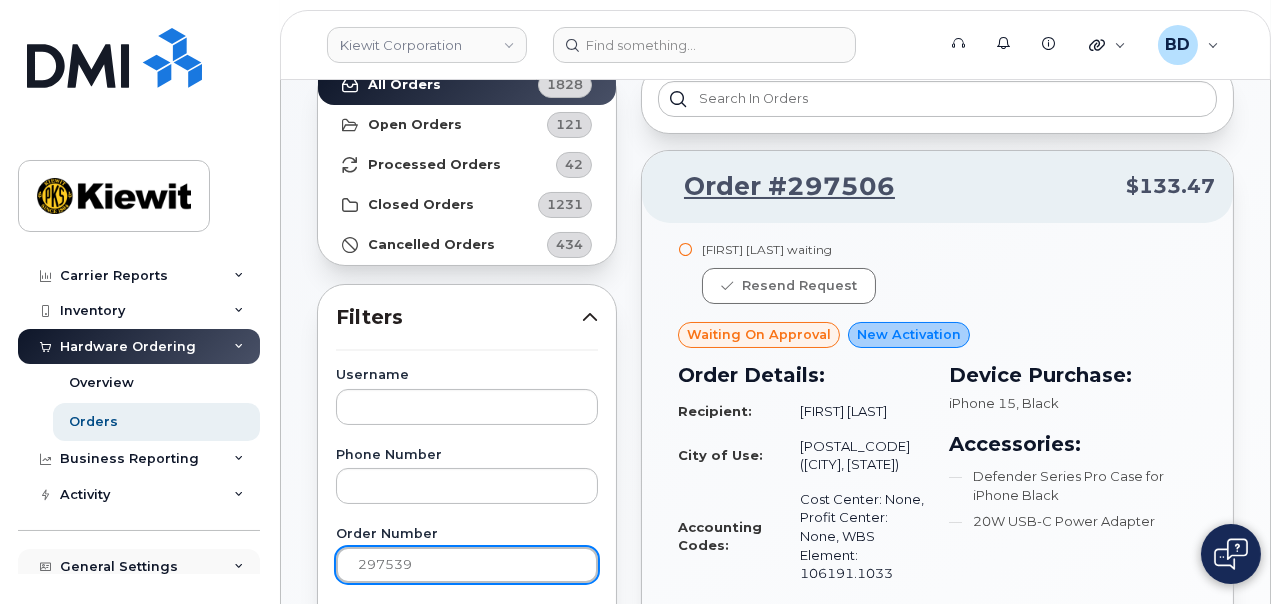 click on "Apply Filter" at bounding box center [467, 1382] 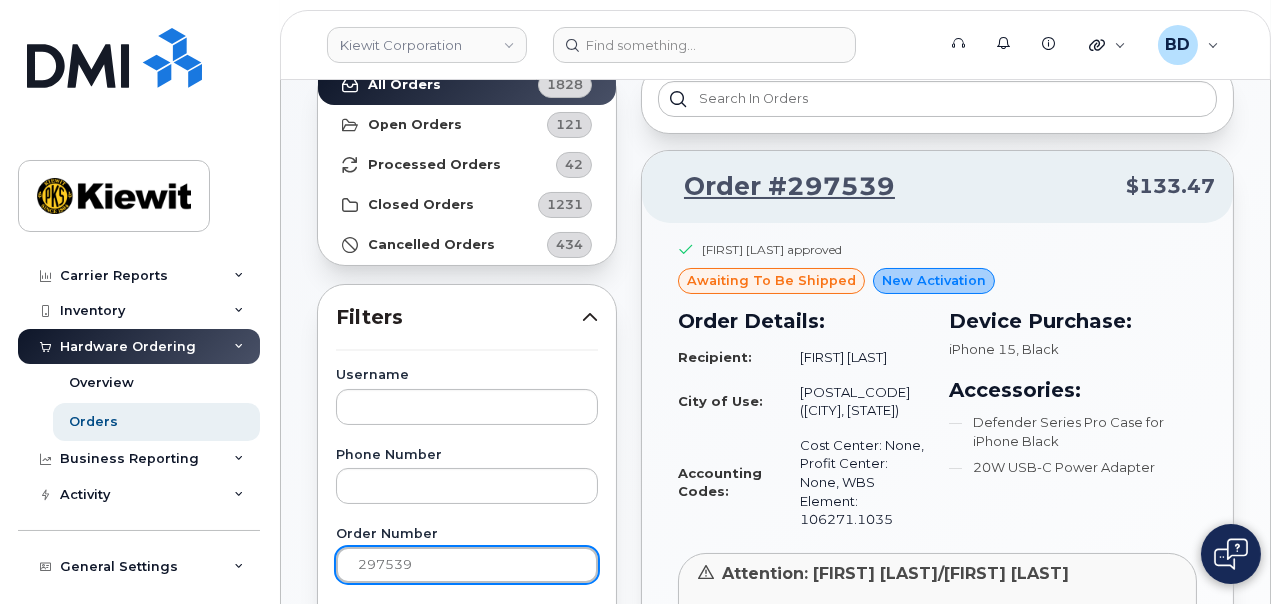 drag, startPoint x: 403, startPoint y: 562, endPoint x: 167, endPoint y: 535, distance: 237.53947 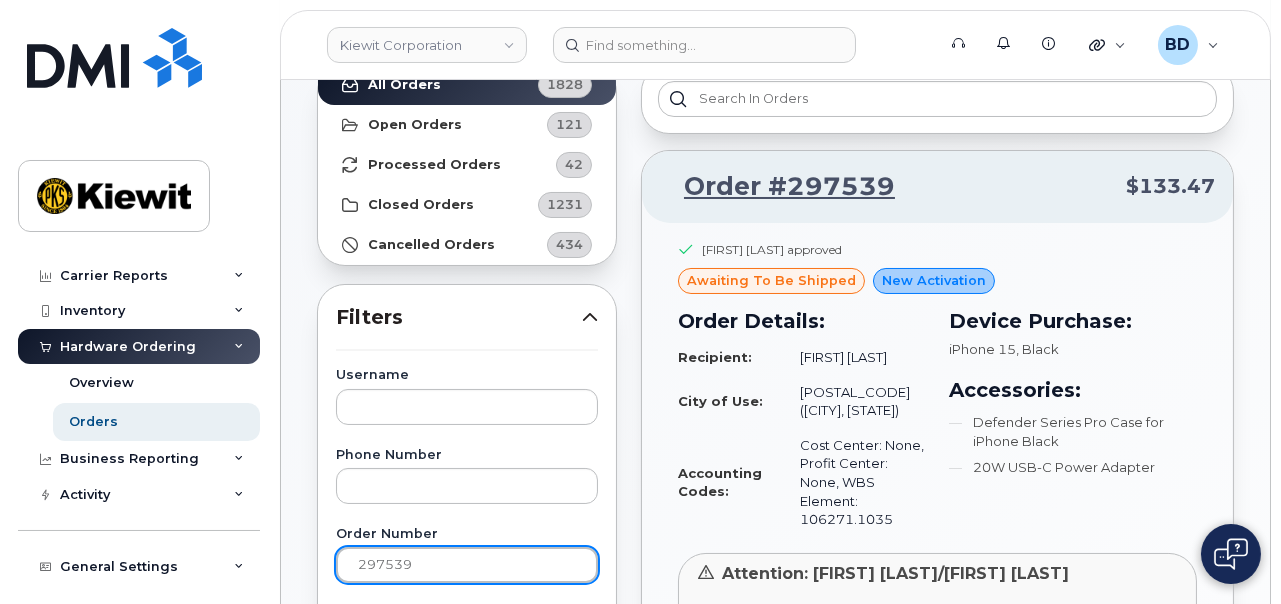 type on "9" 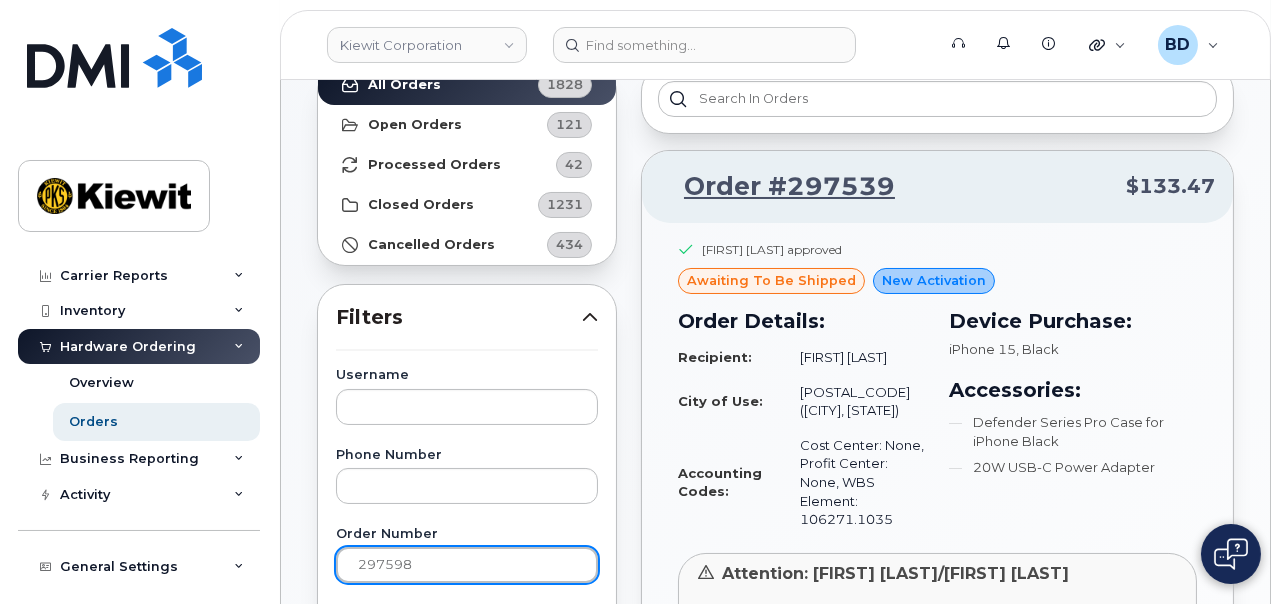 type on "297598" 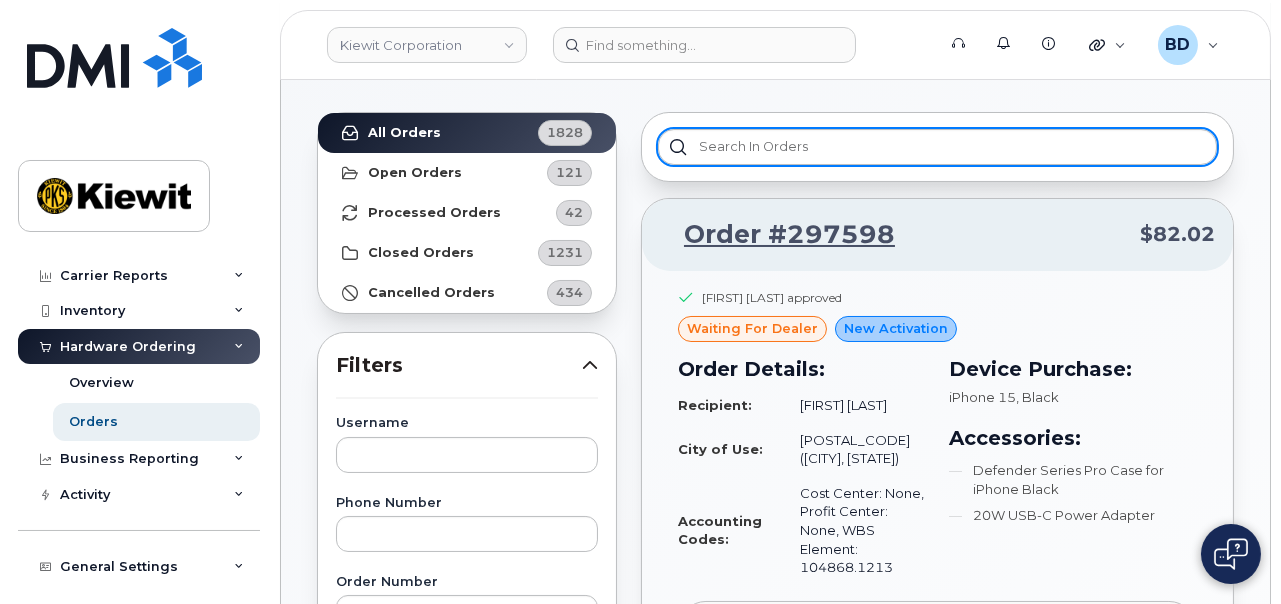 scroll, scrollTop: 125, scrollLeft: 0, axis: vertical 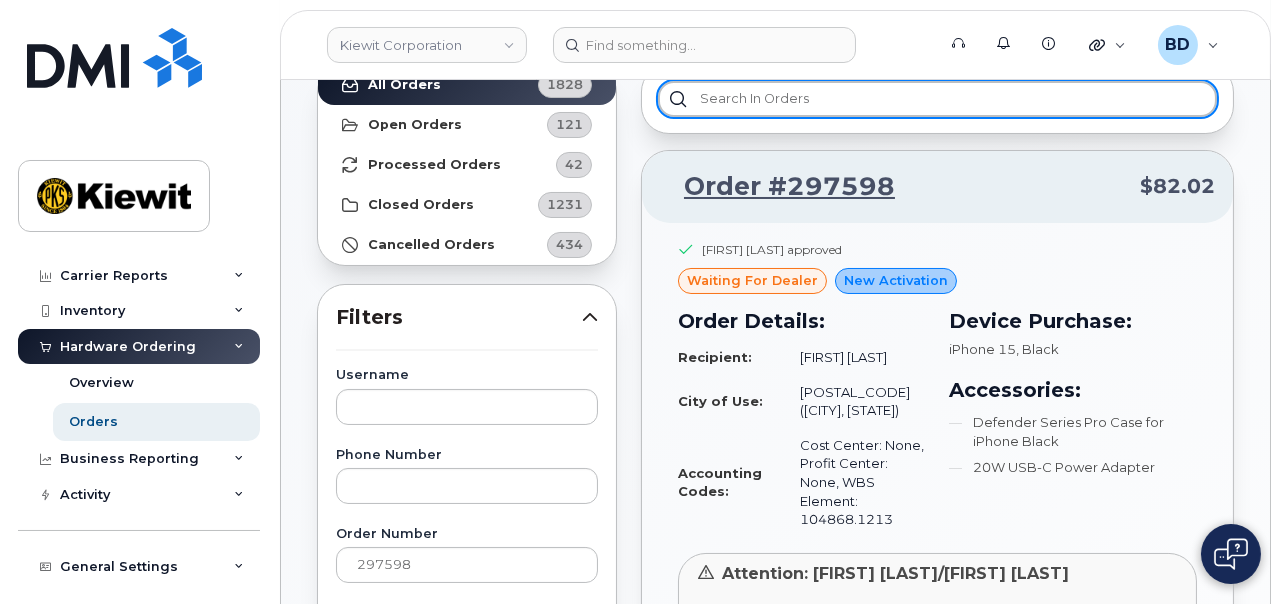 click at bounding box center [937, 99] 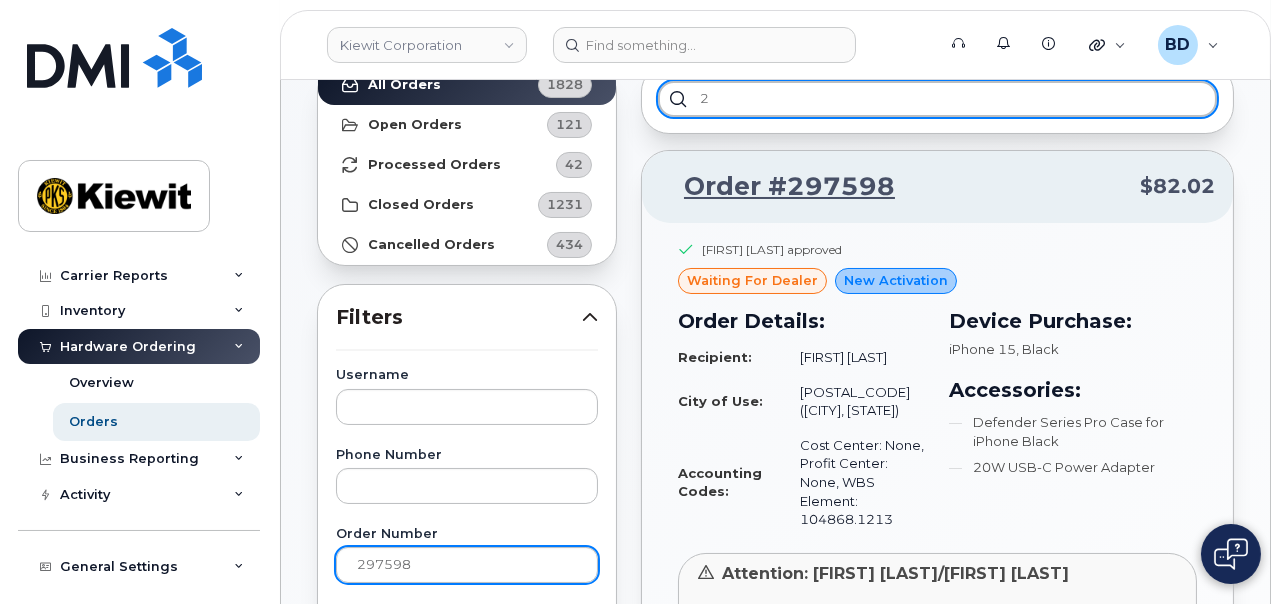 type on "2" 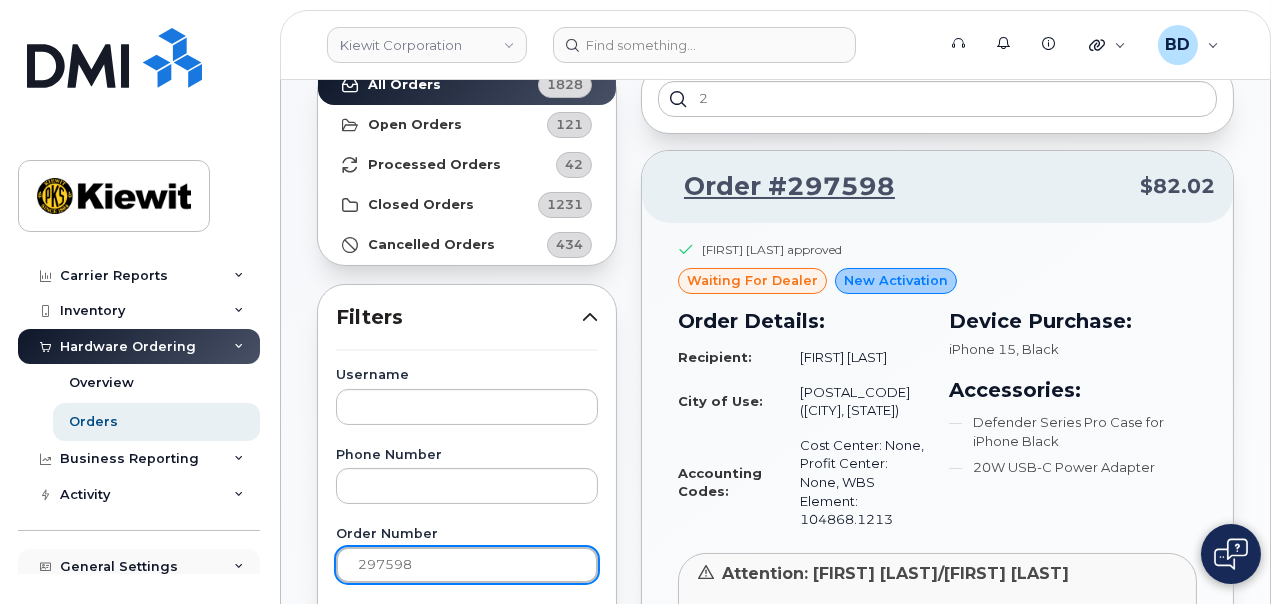drag, startPoint x: 420, startPoint y: 559, endPoint x: 242, endPoint y: 572, distance: 178.47409 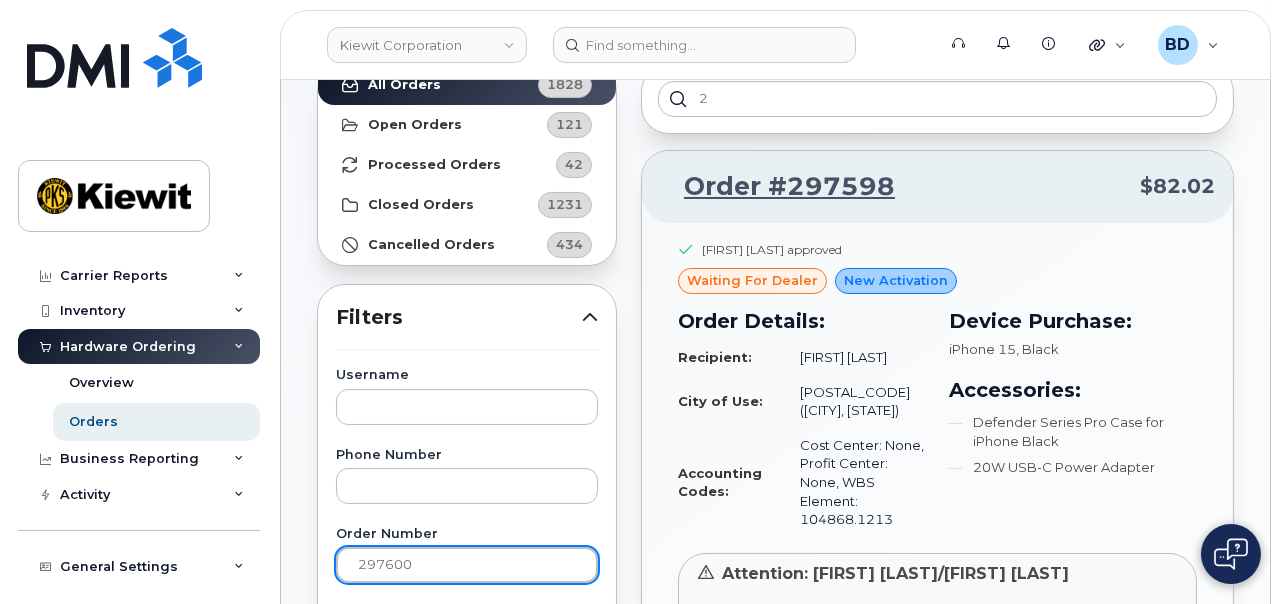 click on "Apply Filter" at bounding box center [467, 1382] 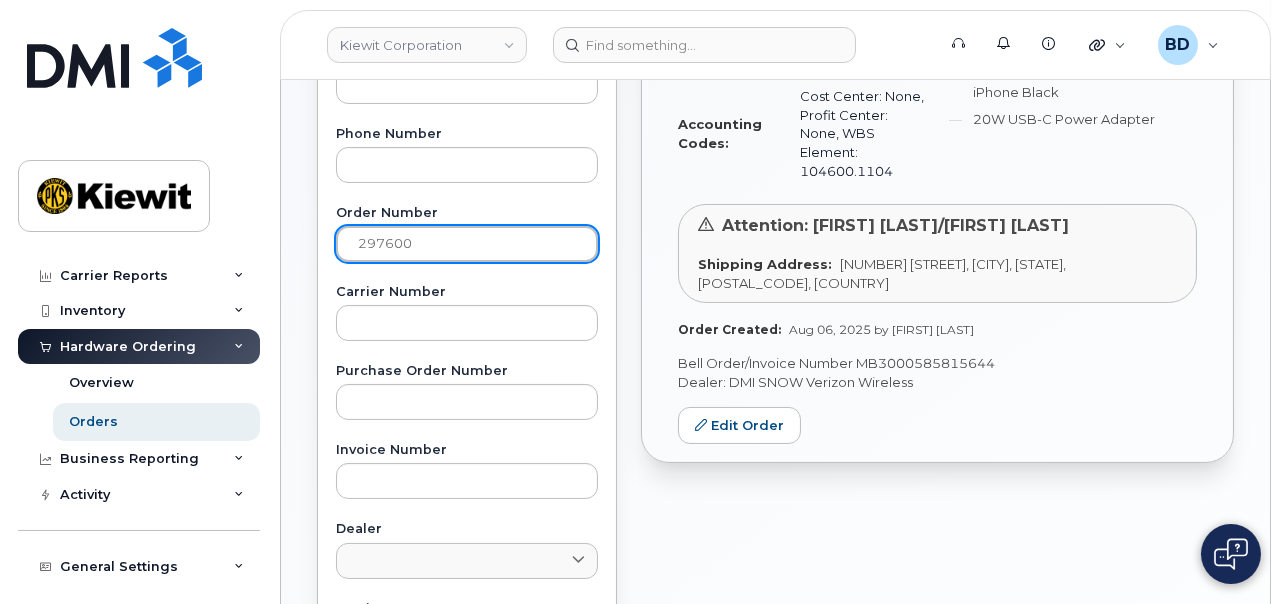 scroll, scrollTop: 500, scrollLeft: 0, axis: vertical 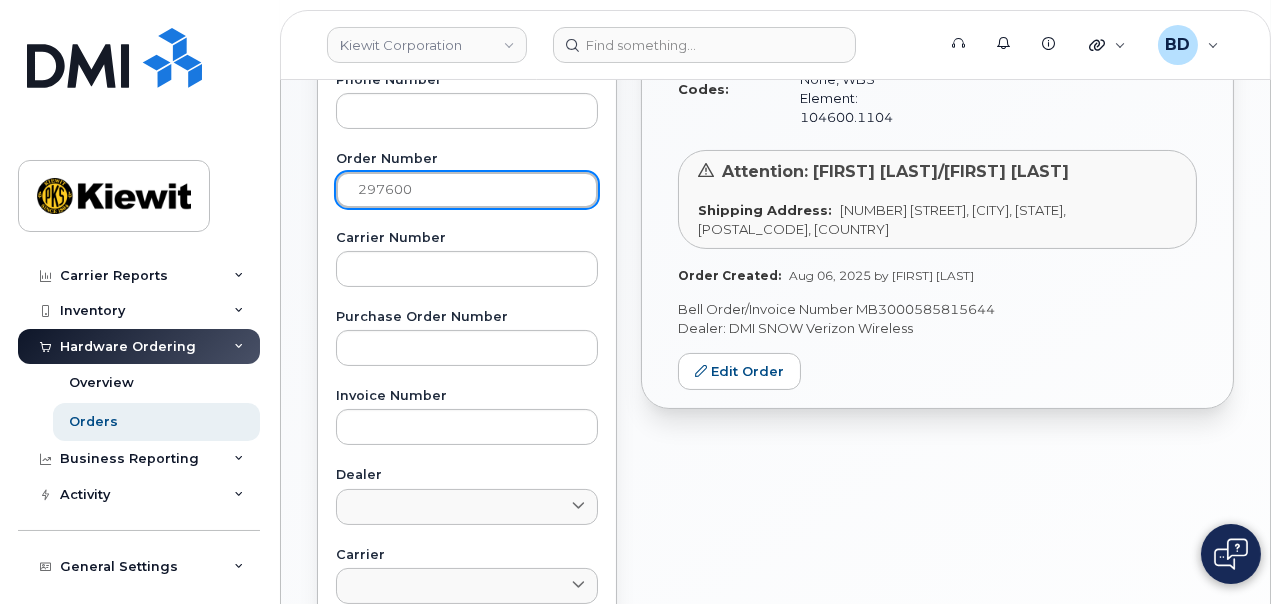 drag, startPoint x: 389, startPoint y: 185, endPoint x: 264, endPoint y: 178, distance: 125.19585 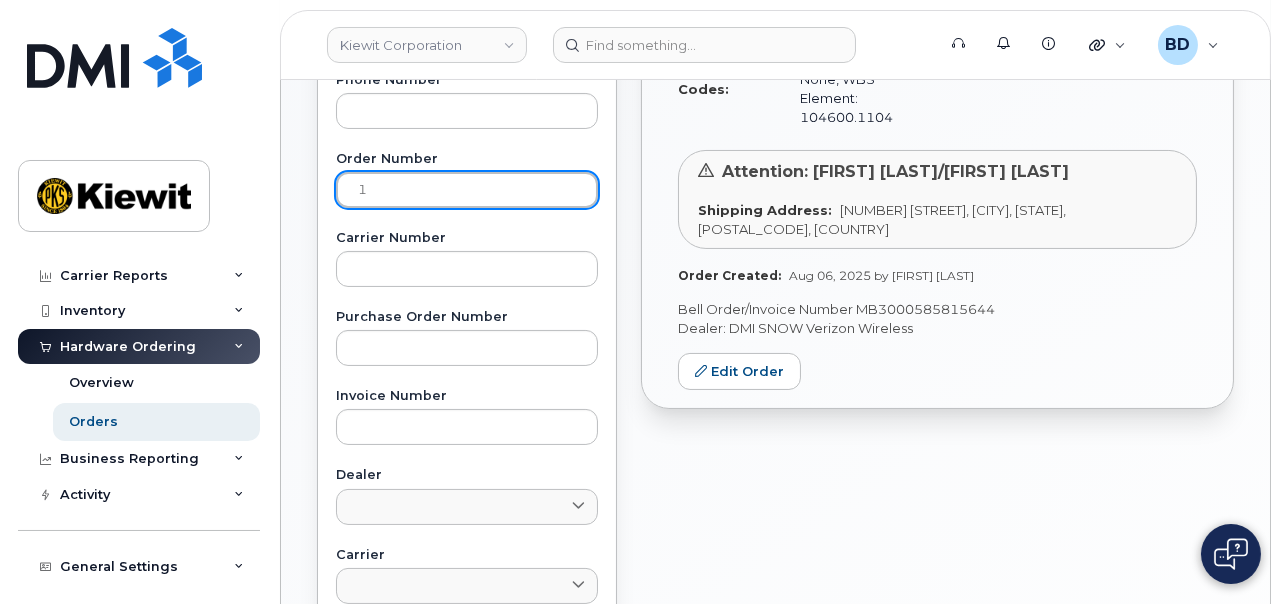 type on "1" 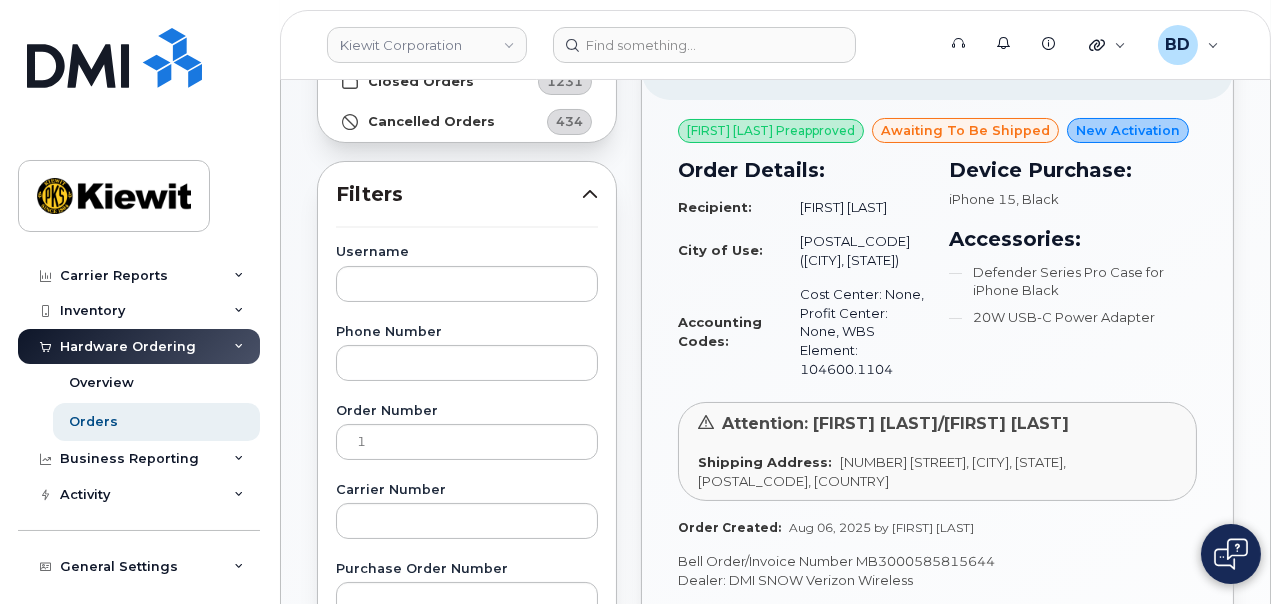 scroll, scrollTop: 250, scrollLeft: 0, axis: vertical 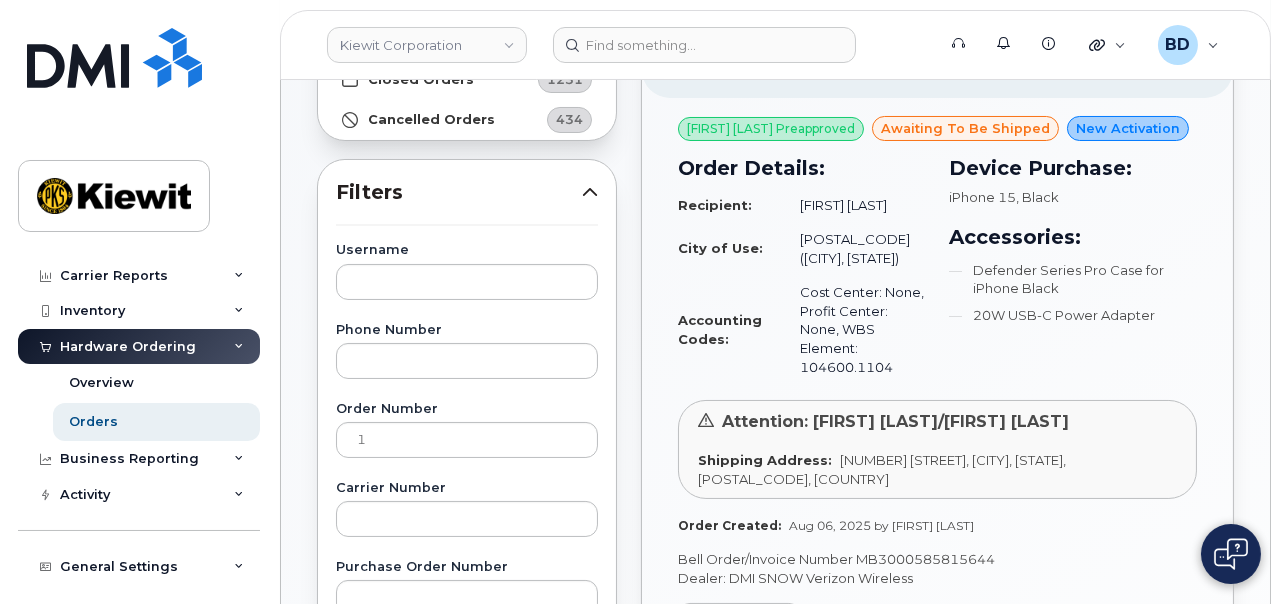click on "Username [FIRST] [LAST] Phone Number Order Number 1 Carrier Number Purchase Order Number Invoice Number Dealer DMI SNOW AT&T DMI SNOW T-Mobile DMI SNOW Verizon Wireless Carrier AT&T Wireless Verizon Wireless T-Mobile SIM IMEI Created By ServiceNow Task" at bounding box center [467, 707] 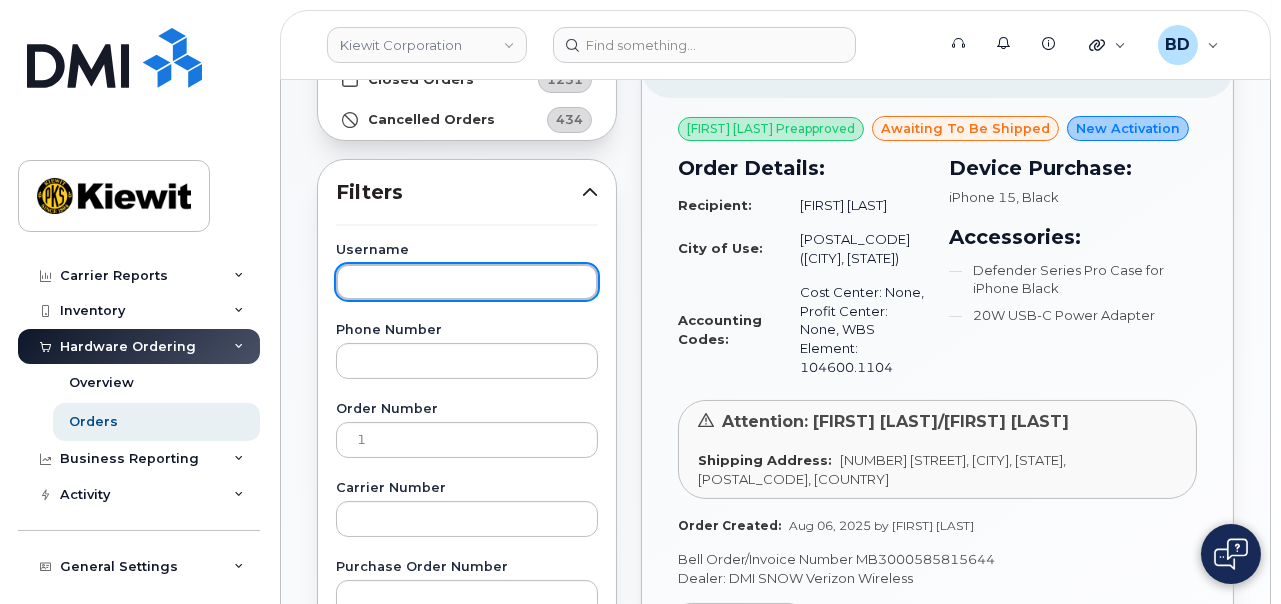 click at bounding box center [467, 282] 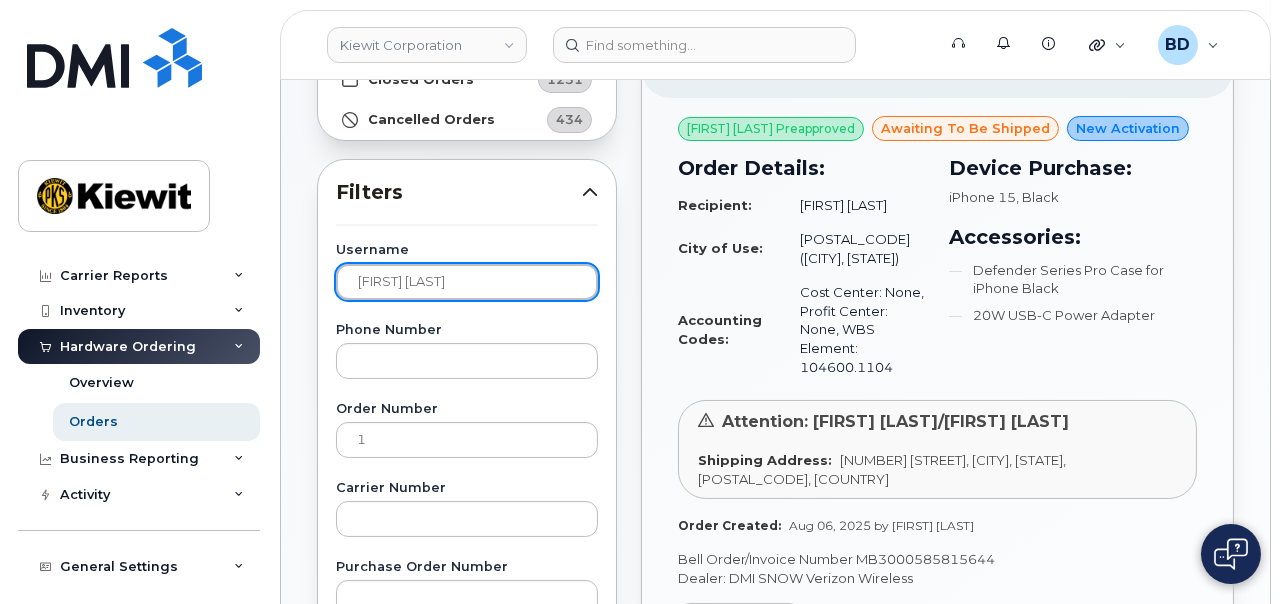 type on "[FIRST] [LAST]" 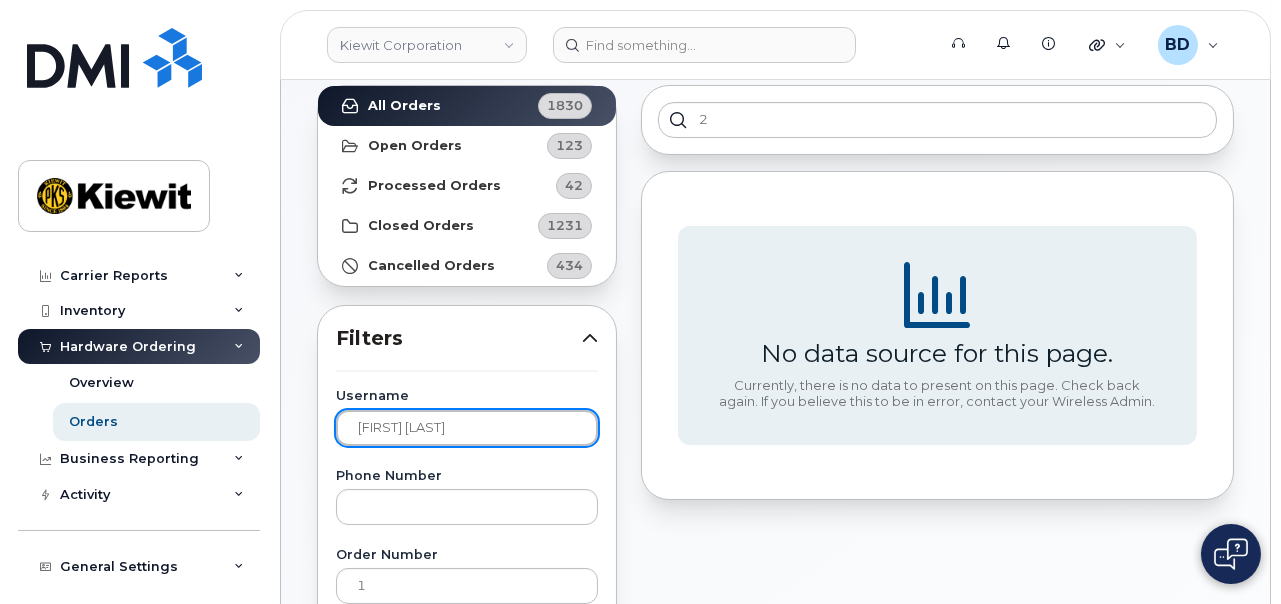 scroll, scrollTop: 250, scrollLeft: 0, axis: vertical 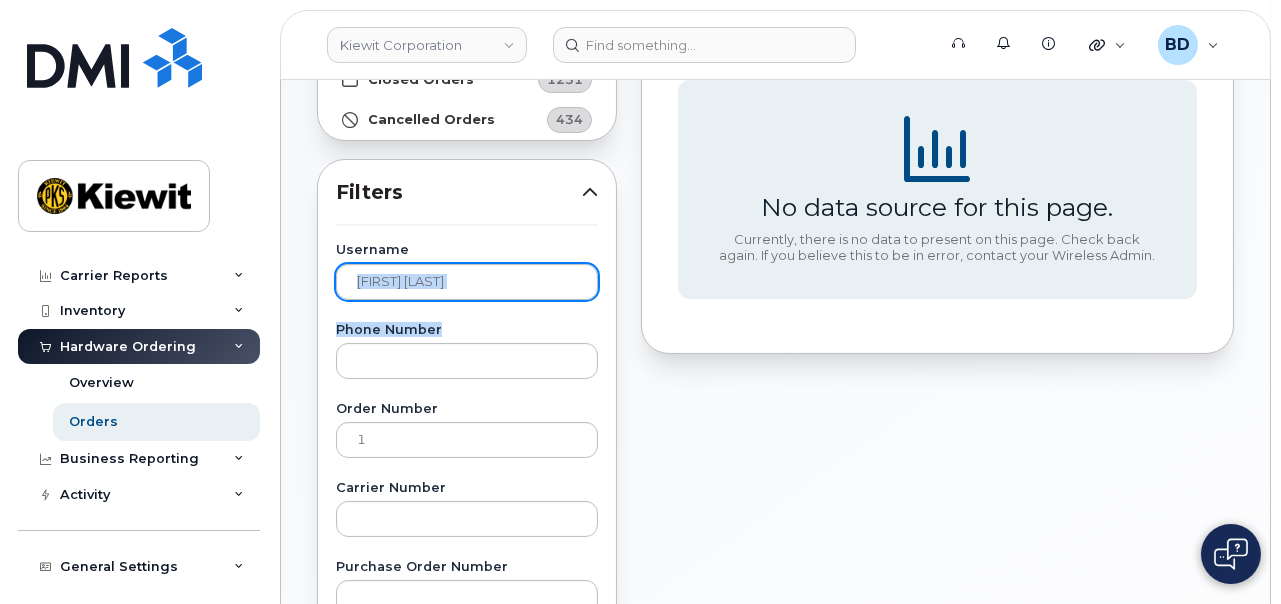 drag, startPoint x: 503, startPoint y: 301, endPoint x: 486, endPoint y: 285, distance: 23.345236 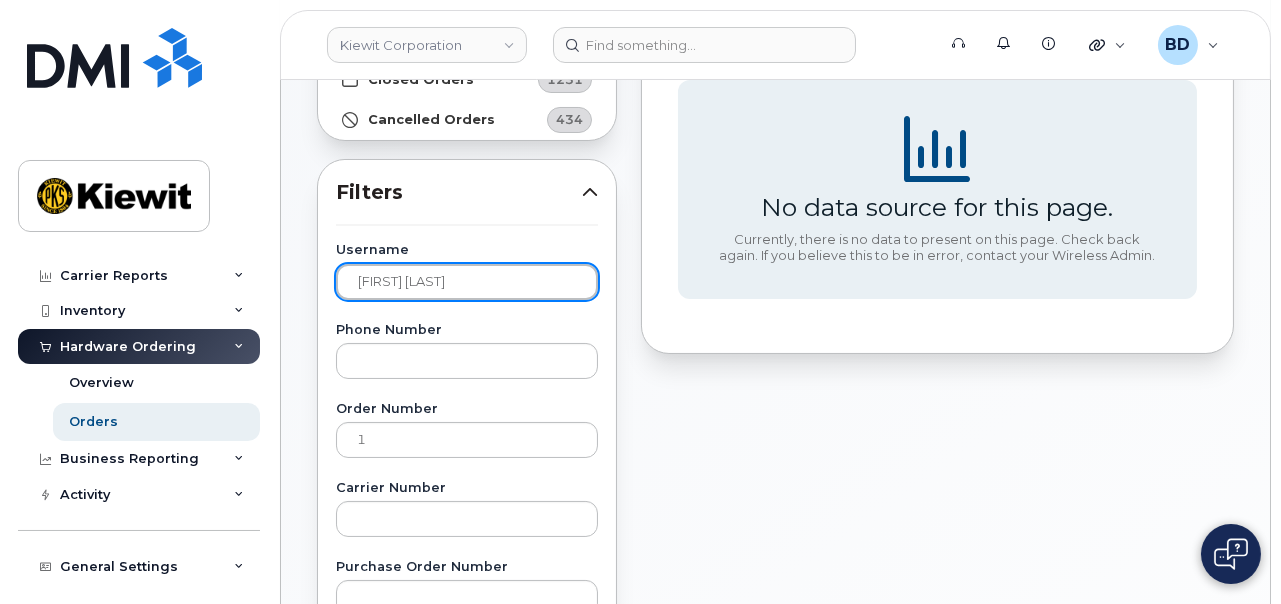 drag, startPoint x: 399, startPoint y: 282, endPoint x: 275, endPoint y: 285, distance: 124.036285 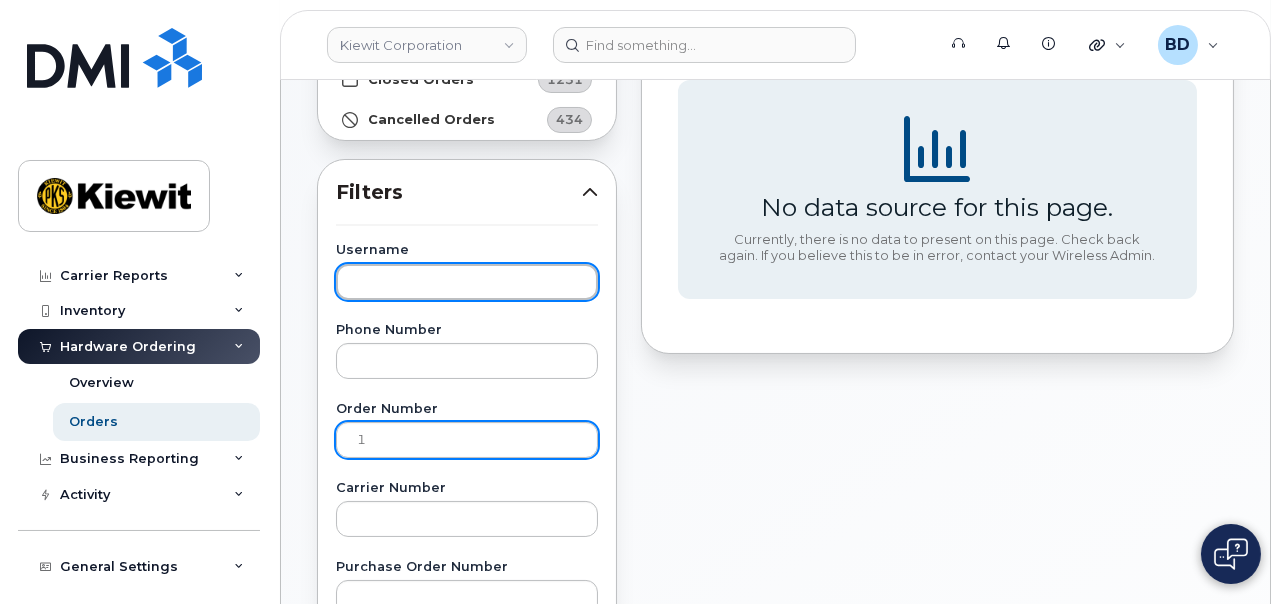 type 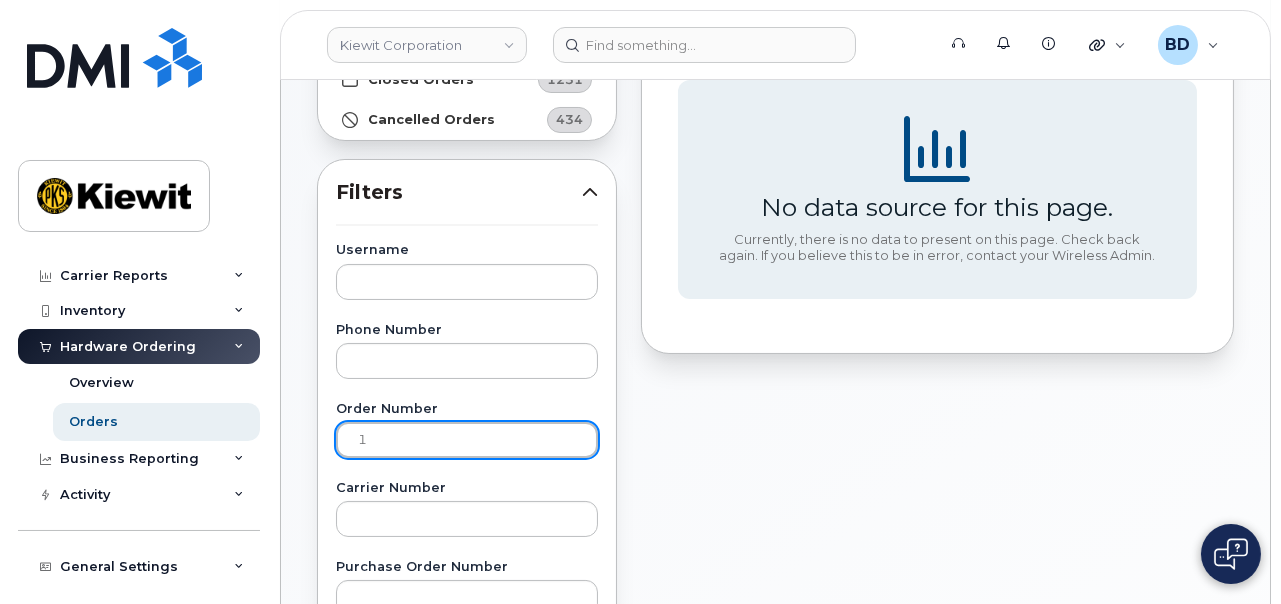 click on "1" at bounding box center (467, 440) 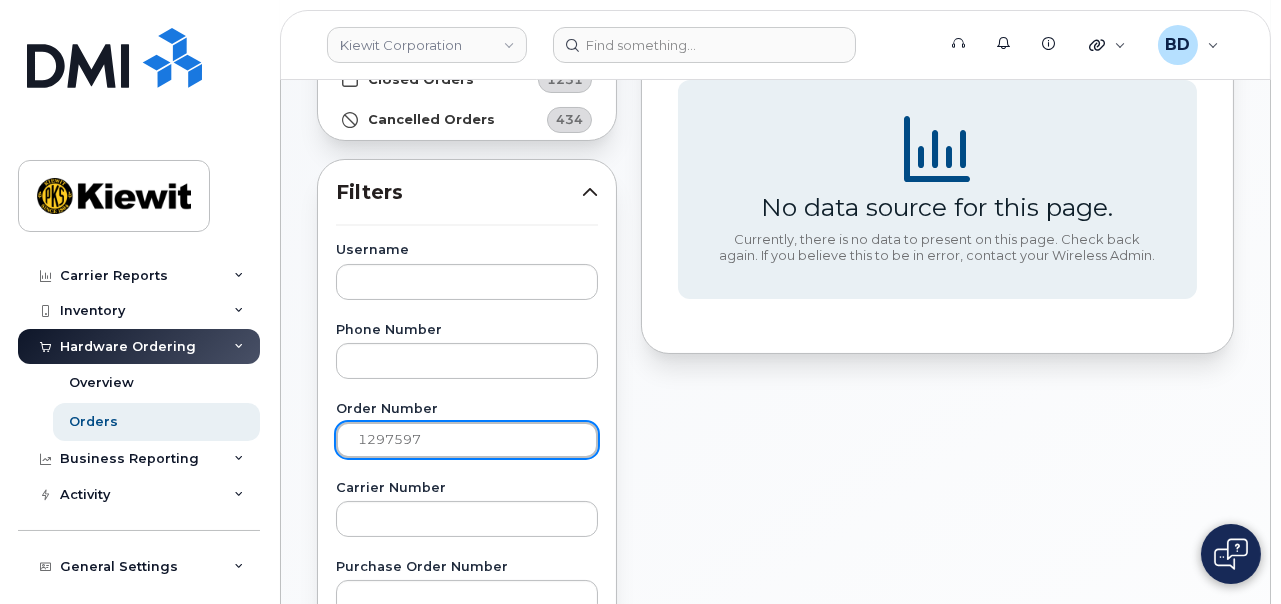 type on "1297597" 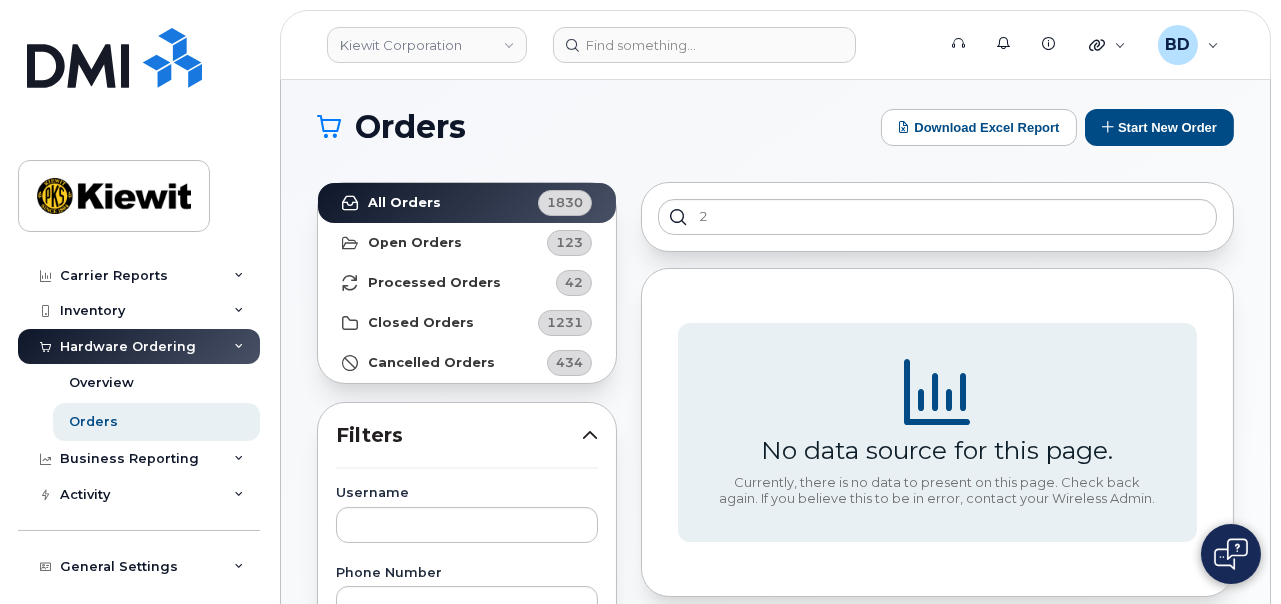 scroll, scrollTop: 0, scrollLeft: 0, axis: both 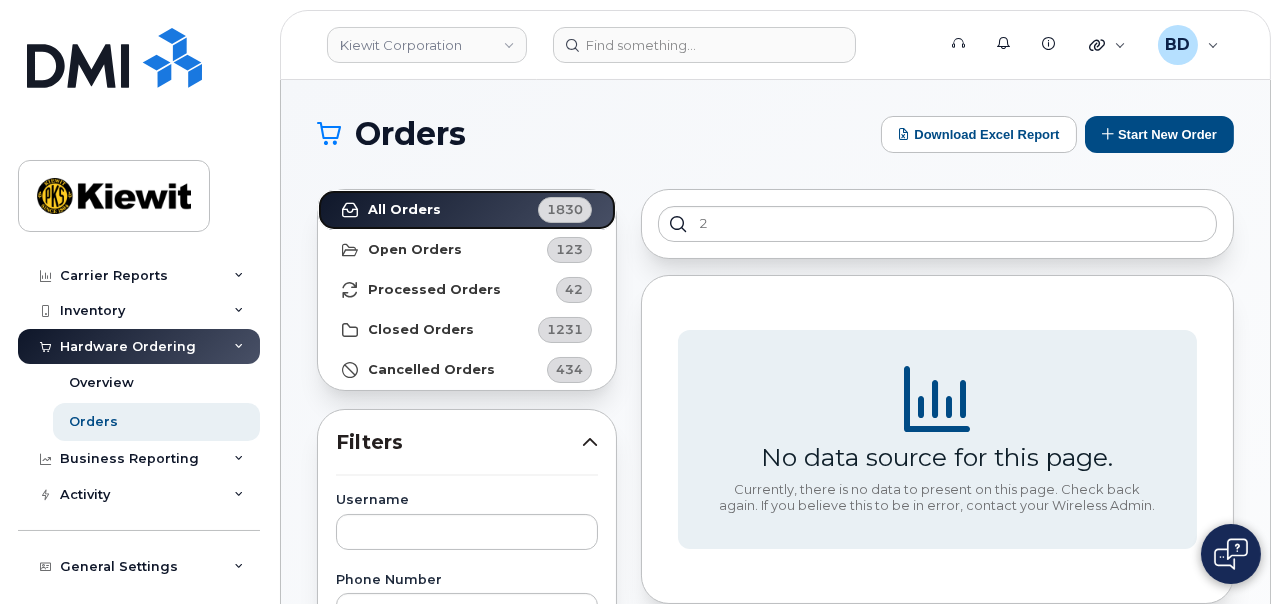 click on "All Orders 1830" at bounding box center [467, 210] 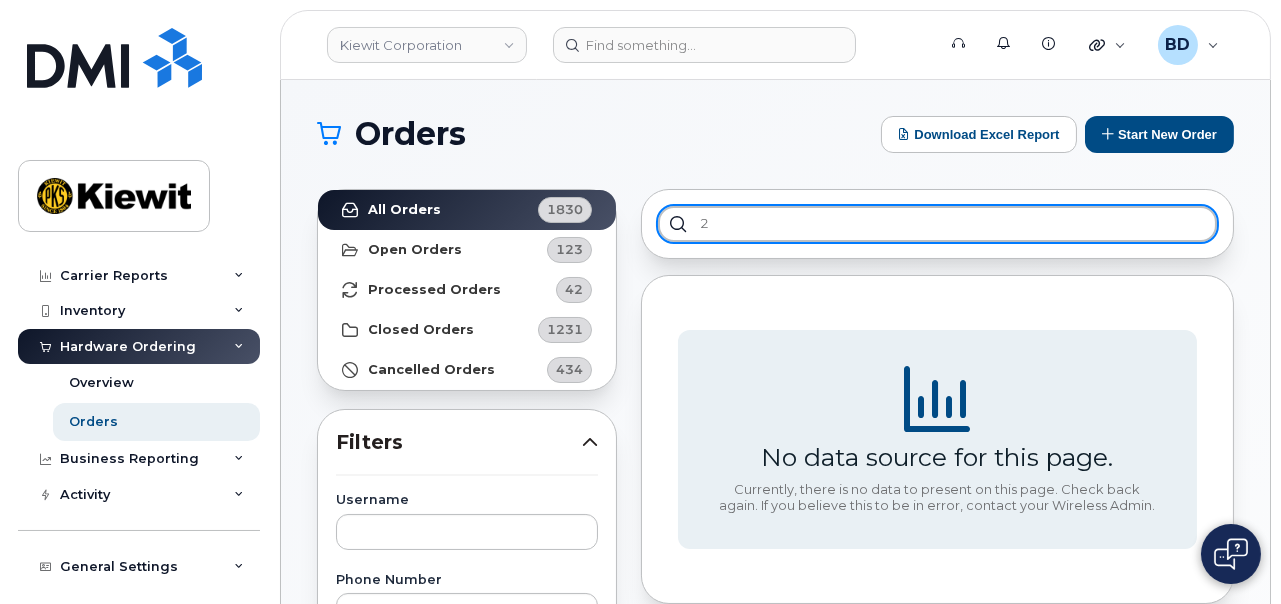 drag, startPoint x: 740, startPoint y: 223, endPoint x: 632, endPoint y: 213, distance: 108.461975 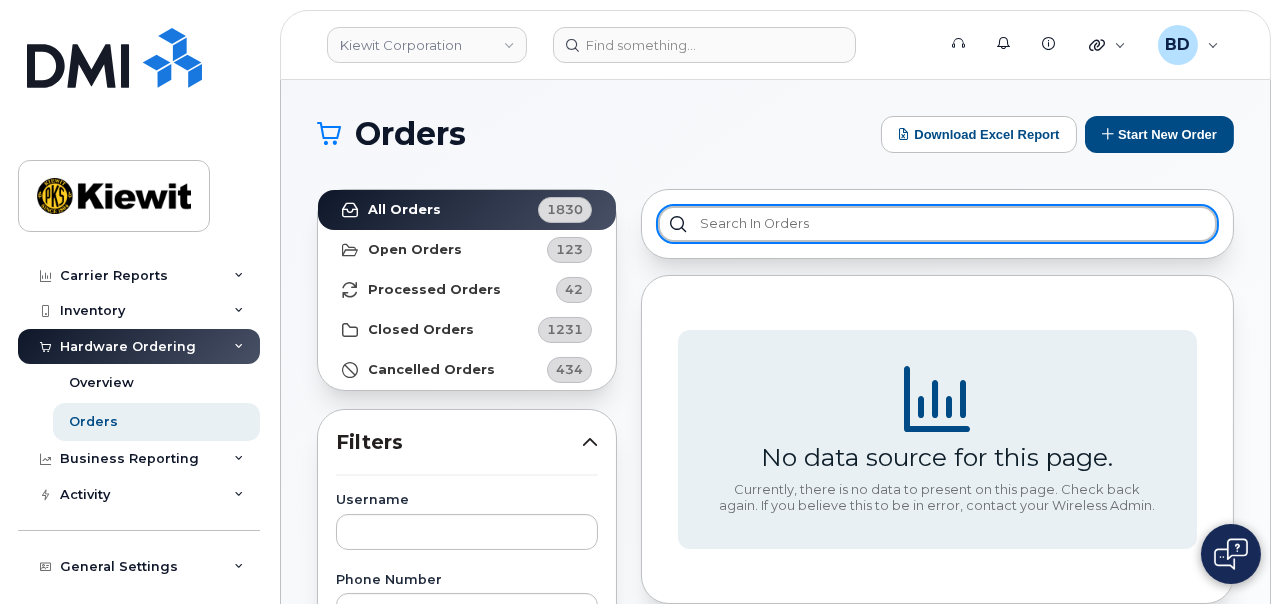 type 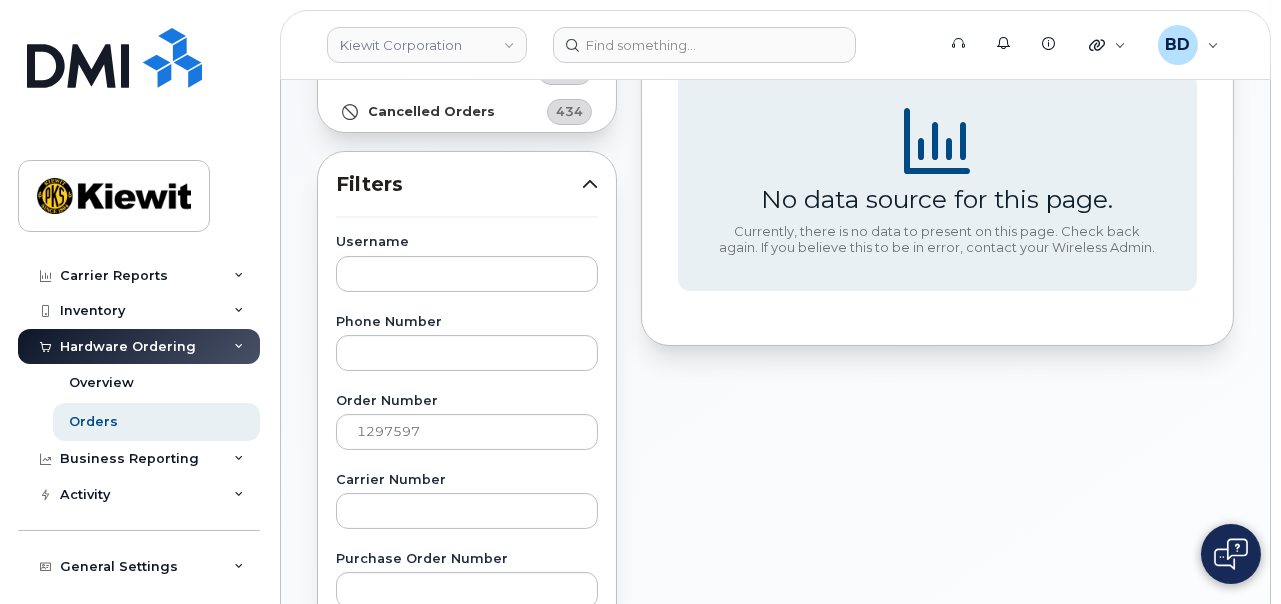 scroll, scrollTop: 375, scrollLeft: 0, axis: vertical 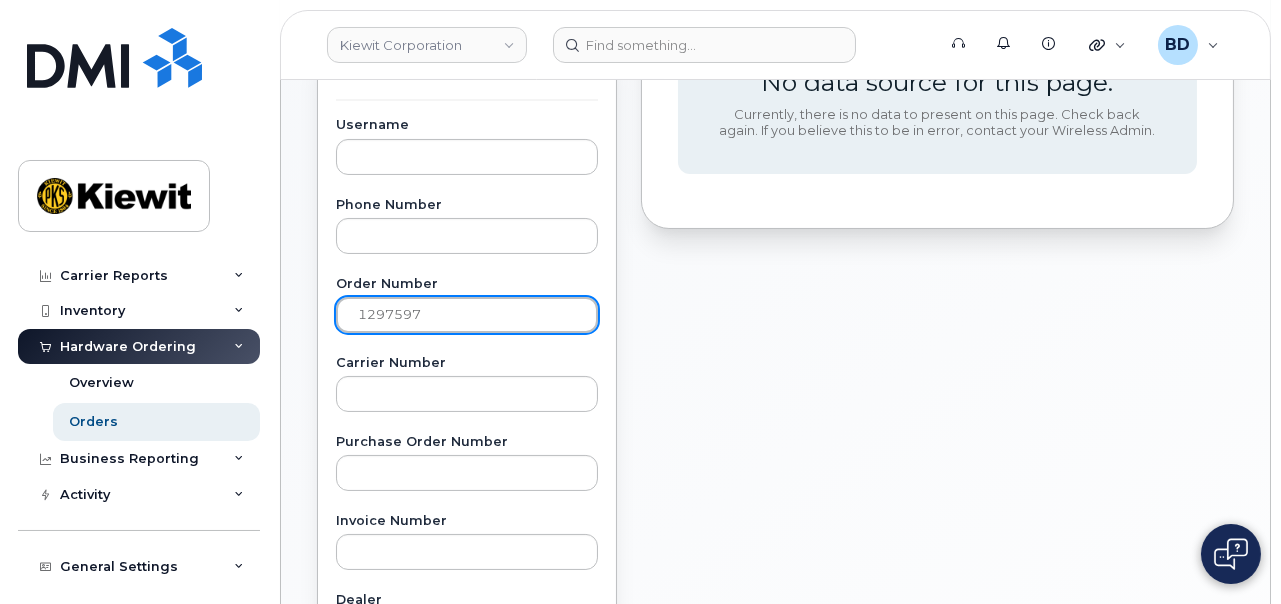 click on "1297597" at bounding box center (467, 315) 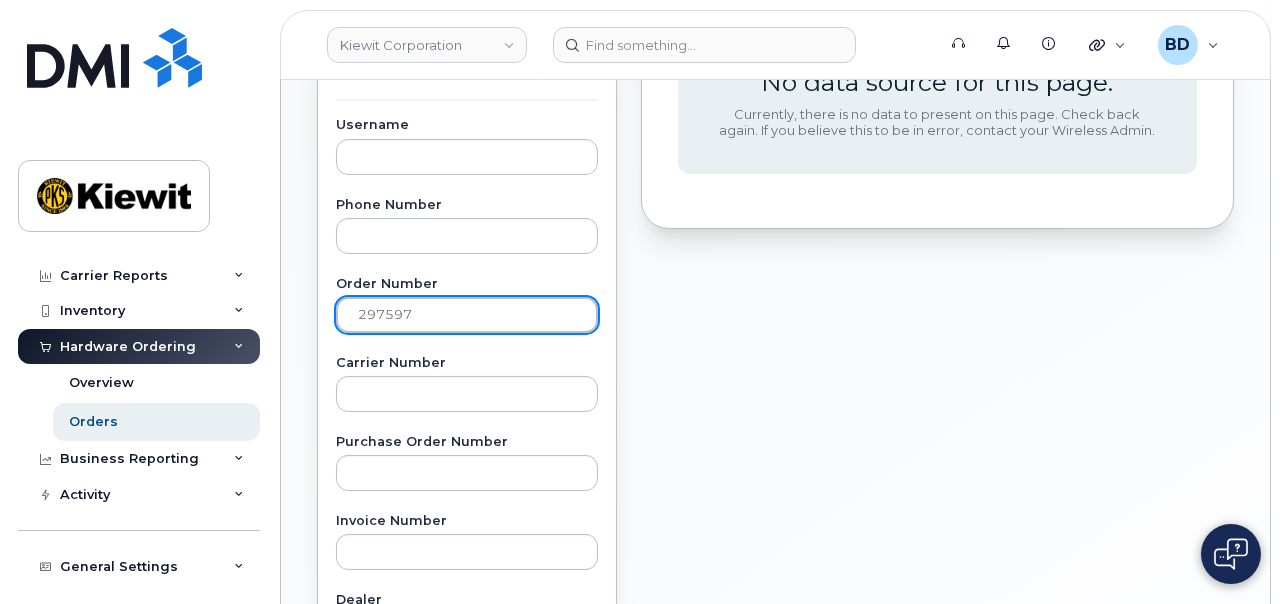 click on "Apply Filter" at bounding box center (467, 1132) 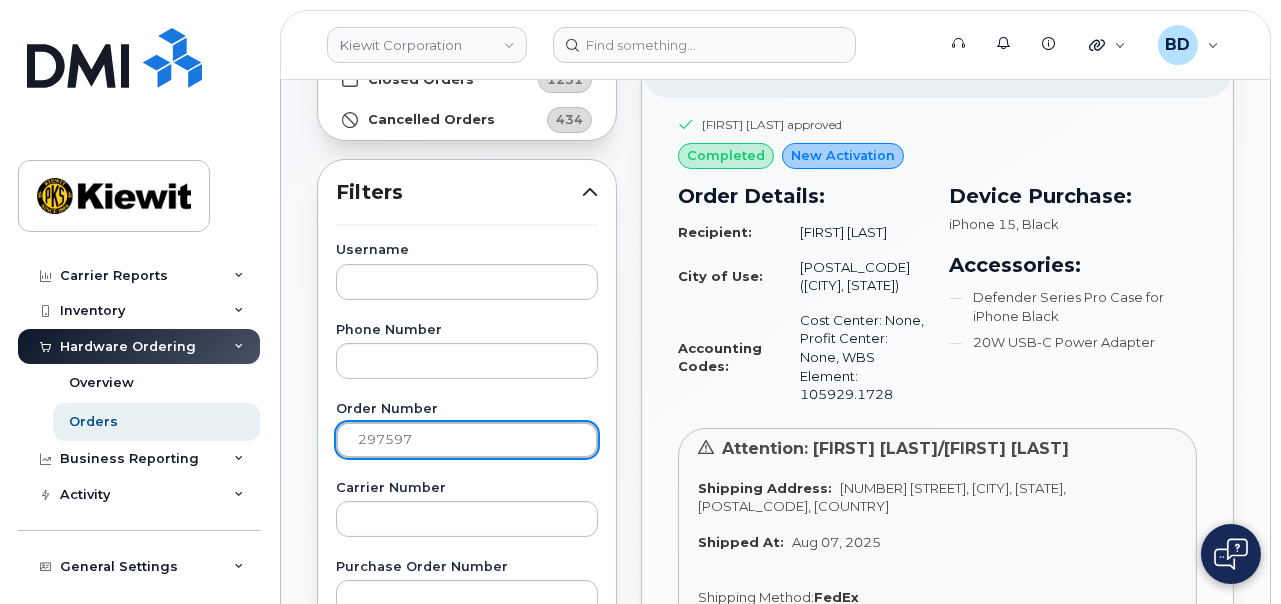 scroll, scrollTop: 375, scrollLeft: 0, axis: vertical 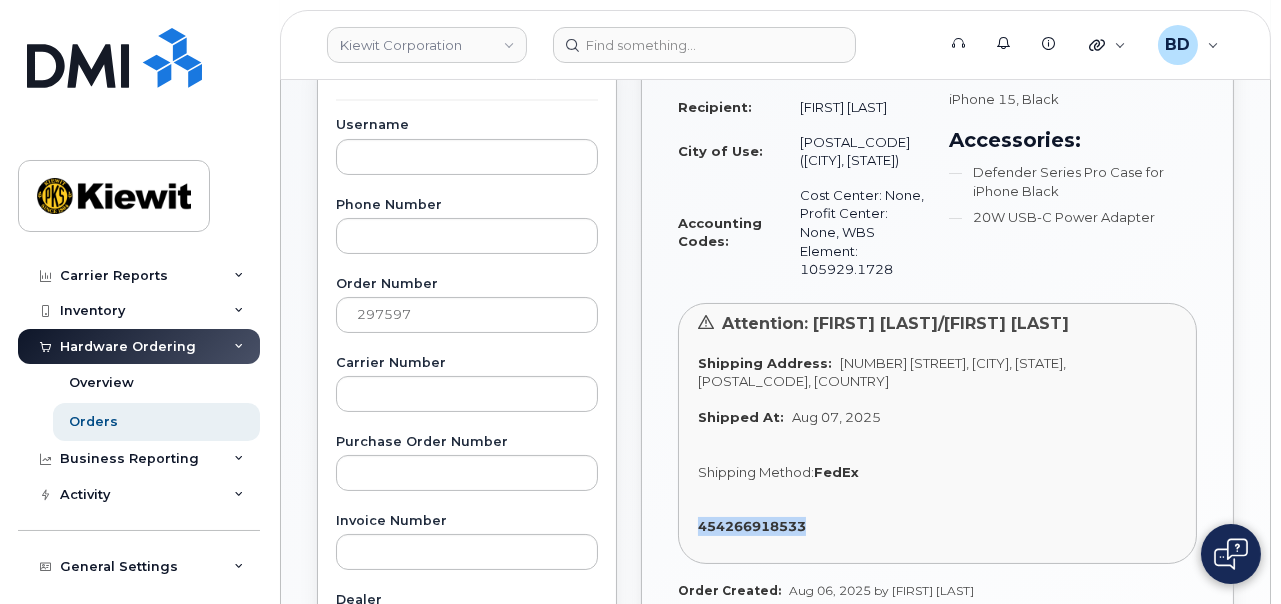 drag, startPoint x: 815, startPoint y: 478, endPoint x: 699, endPoint y: 488, distance: 116.43024 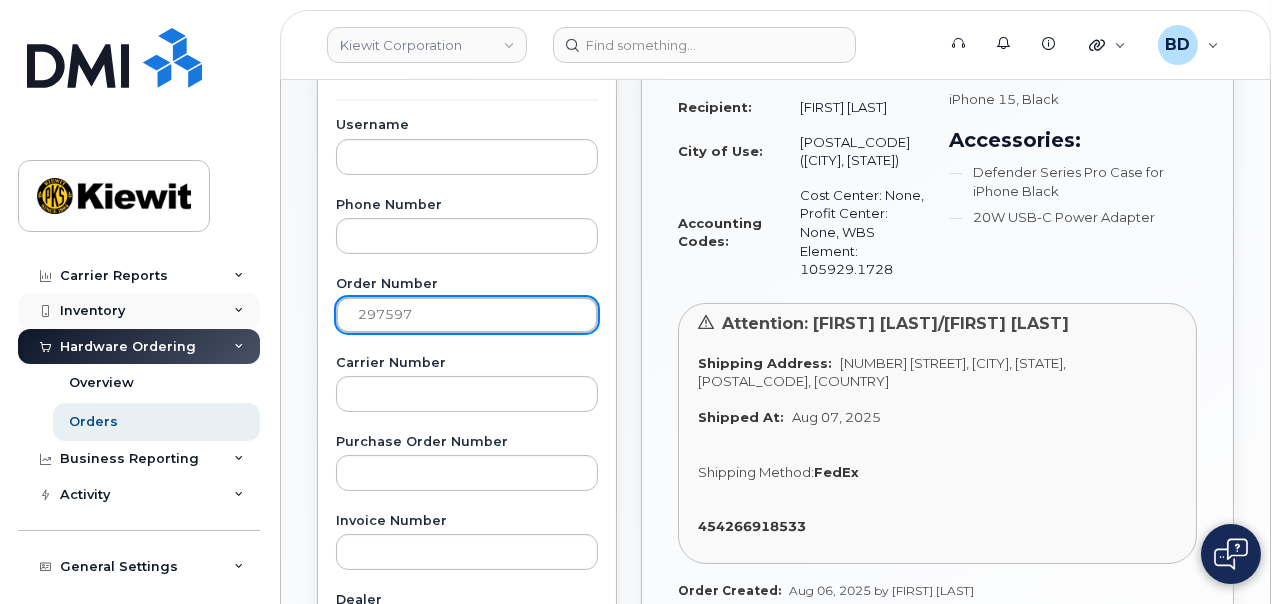 drag, startPoint x: 426, startPoint y: 313, endPoint x: 198, endPoint y: 294, distance: 228.7903 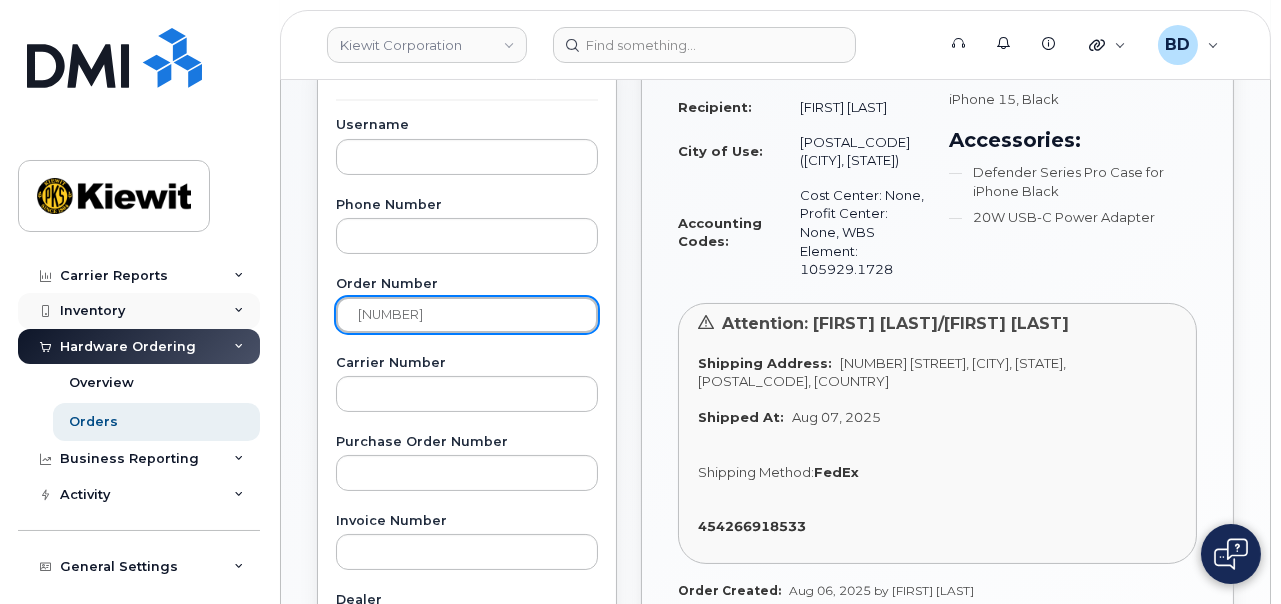 click on "Apply Filter" at bounding box center [467, 1132] 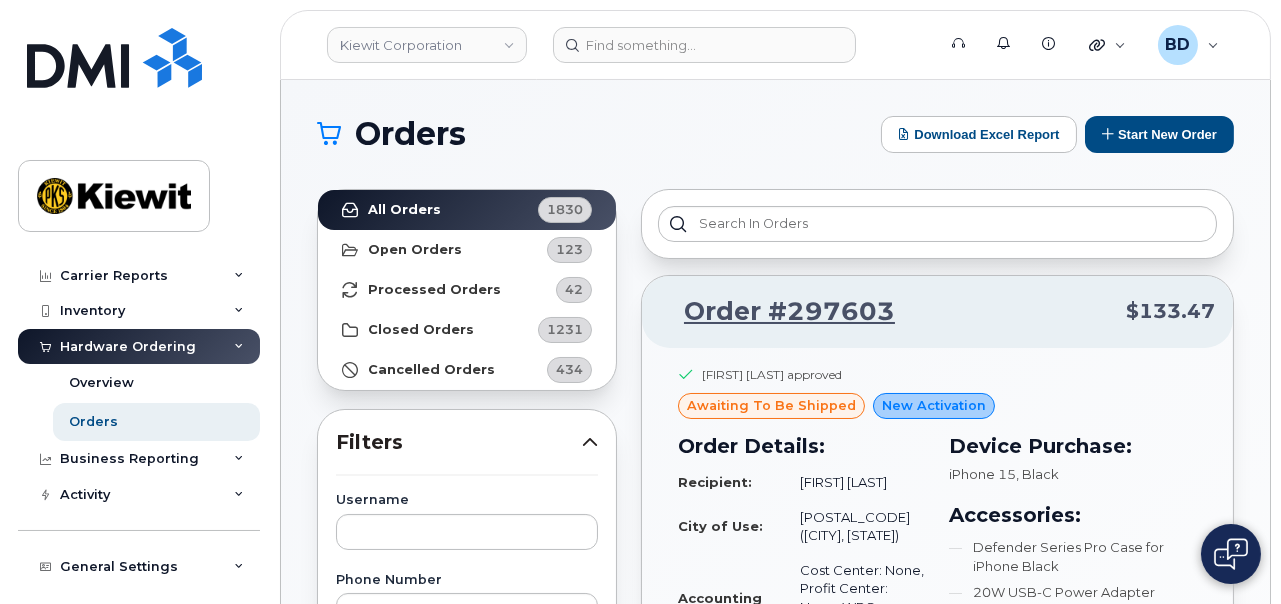 scroll, scrollTop: 125, scrollLeft: 0, axis: vertical 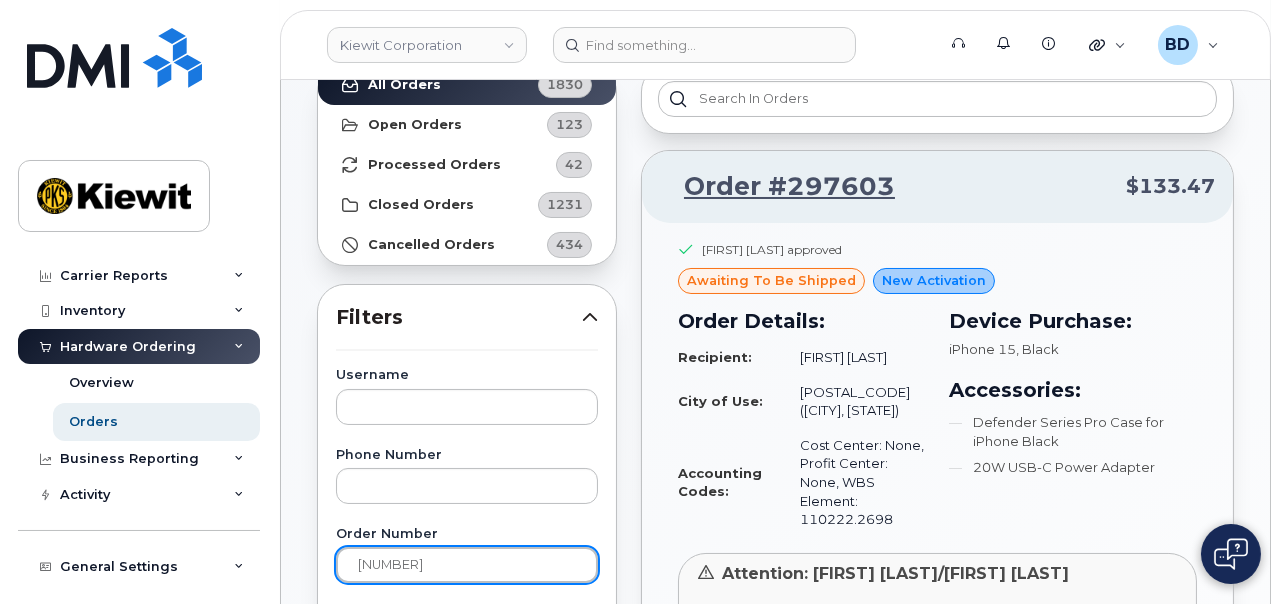 drag, startPoint x: 385, startPoint y: 563, endPoint x: 524, endPoint y: 546, distance: 140.0357 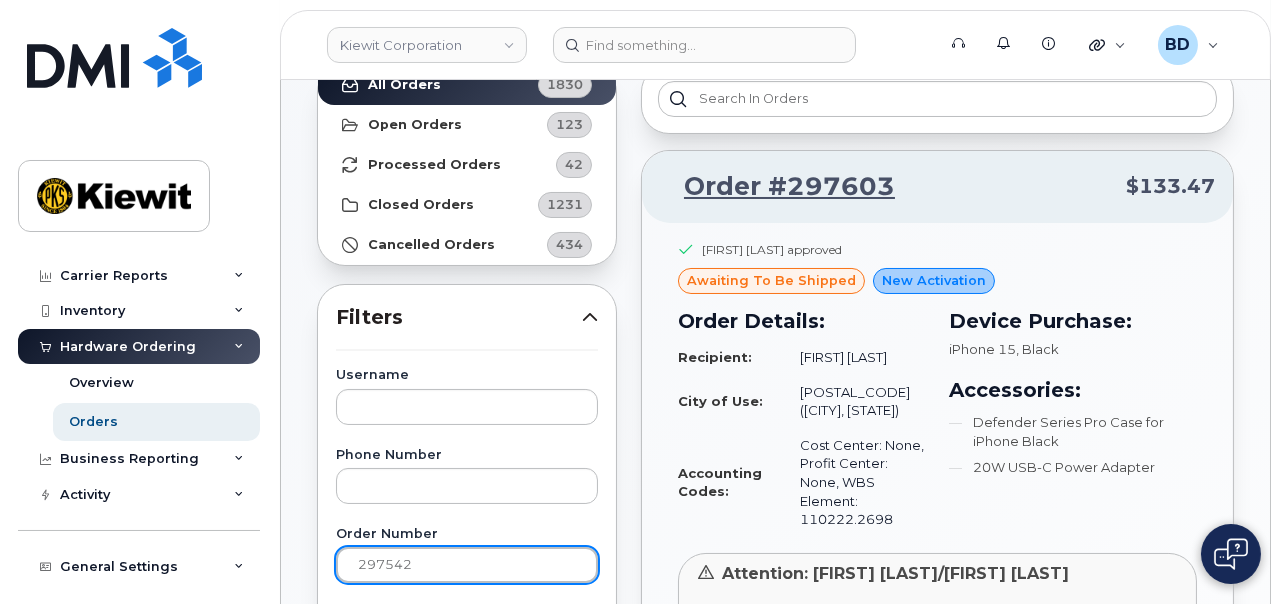type on "297542" 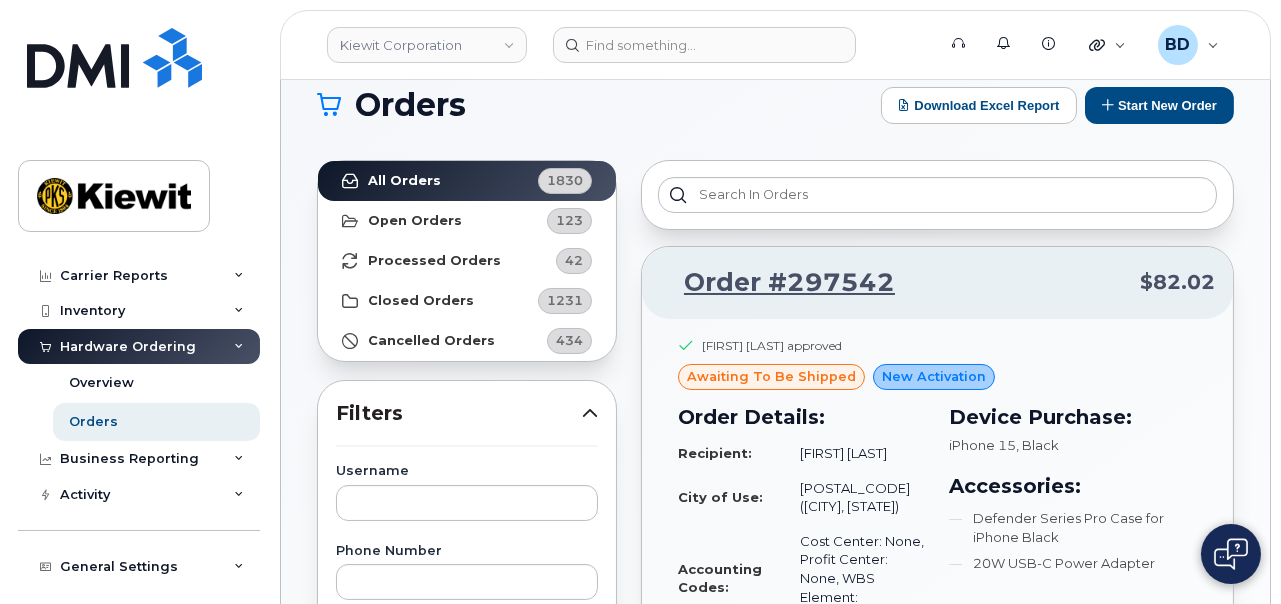 scroll, scrollTop: 0, scrollLeft: 0, axis: both 